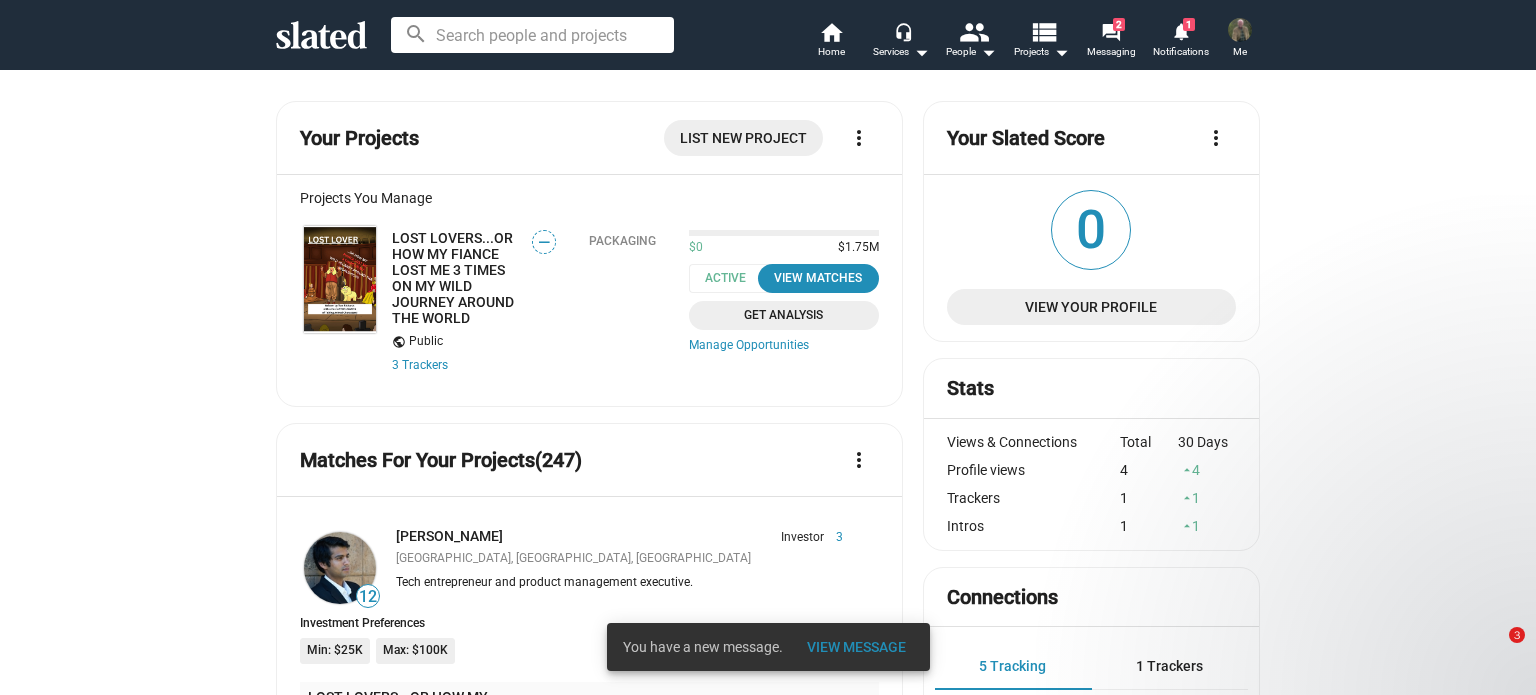 scroll, scrollTop: 0, scrollLeft: 0, axis: both 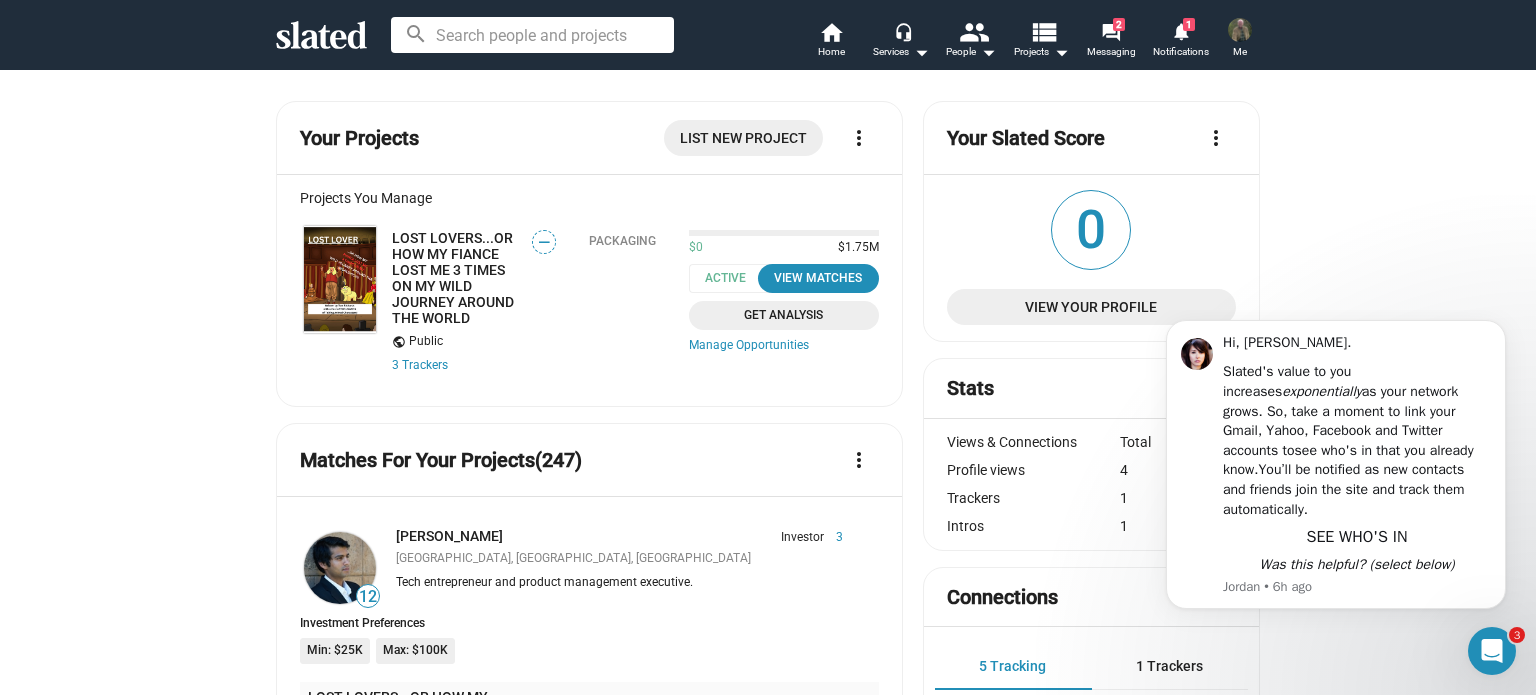 drag, startPoint x: 1482, startPoint y: 640, endPoint x: 2826, endPoint y: 1262, distance: 1480.9524 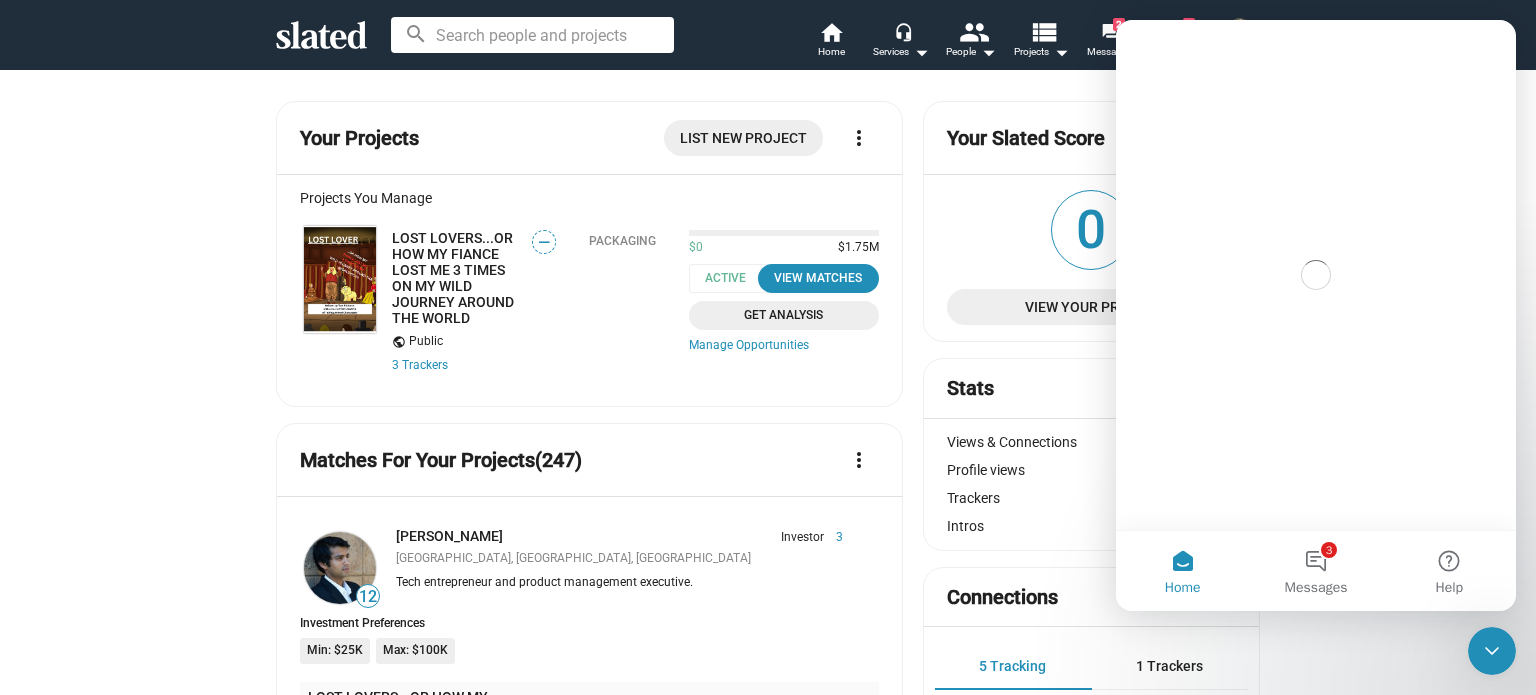 scroll, scrollTop: 0, scrollLeft: 0, axis: both 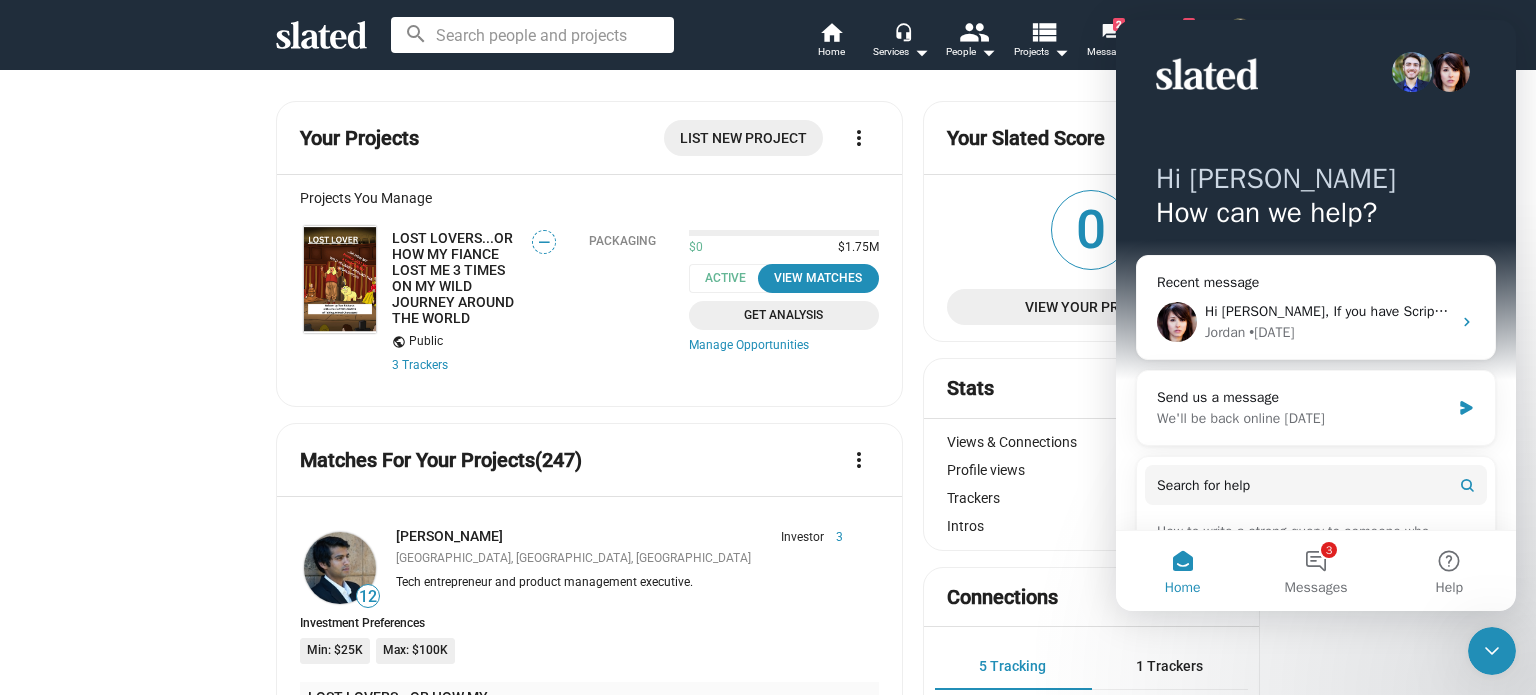 click 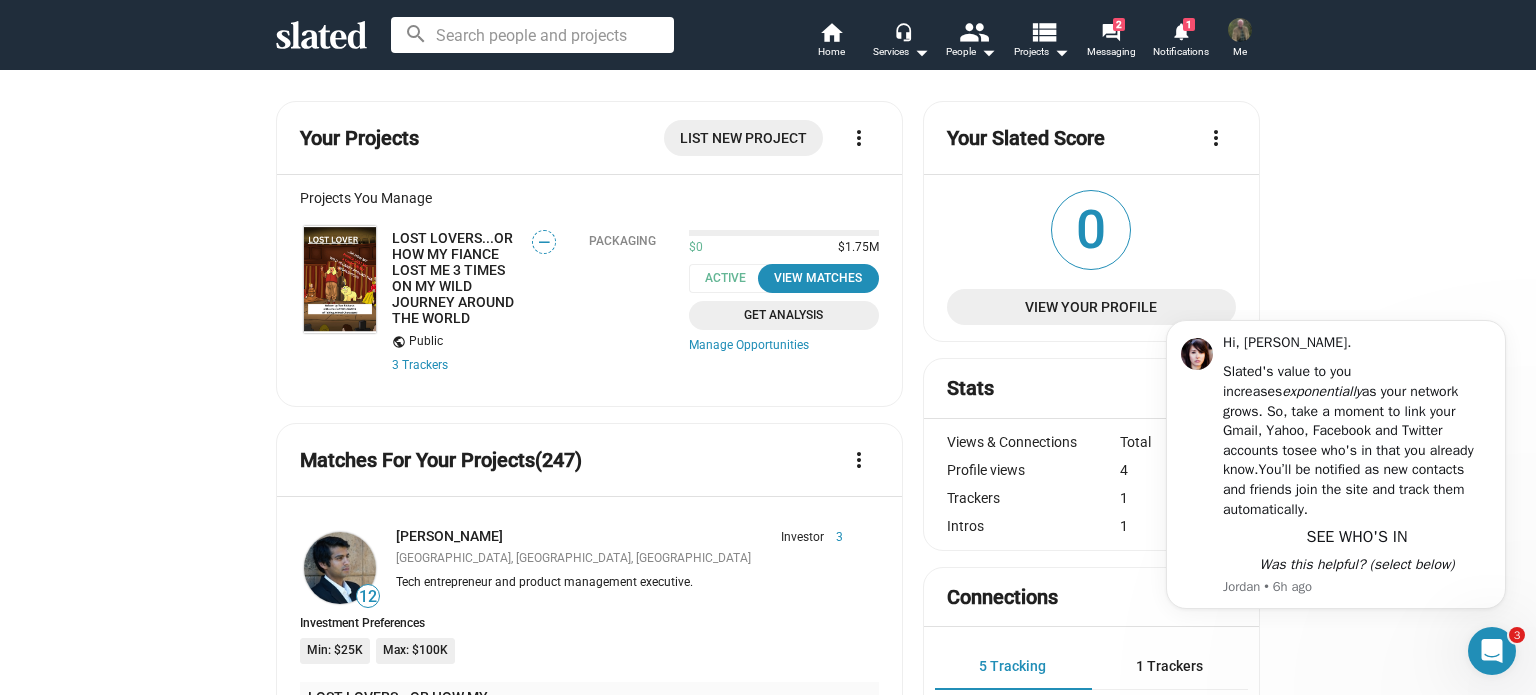 scroll, scrollTop: 0, scrollLeft: 0, axis: both 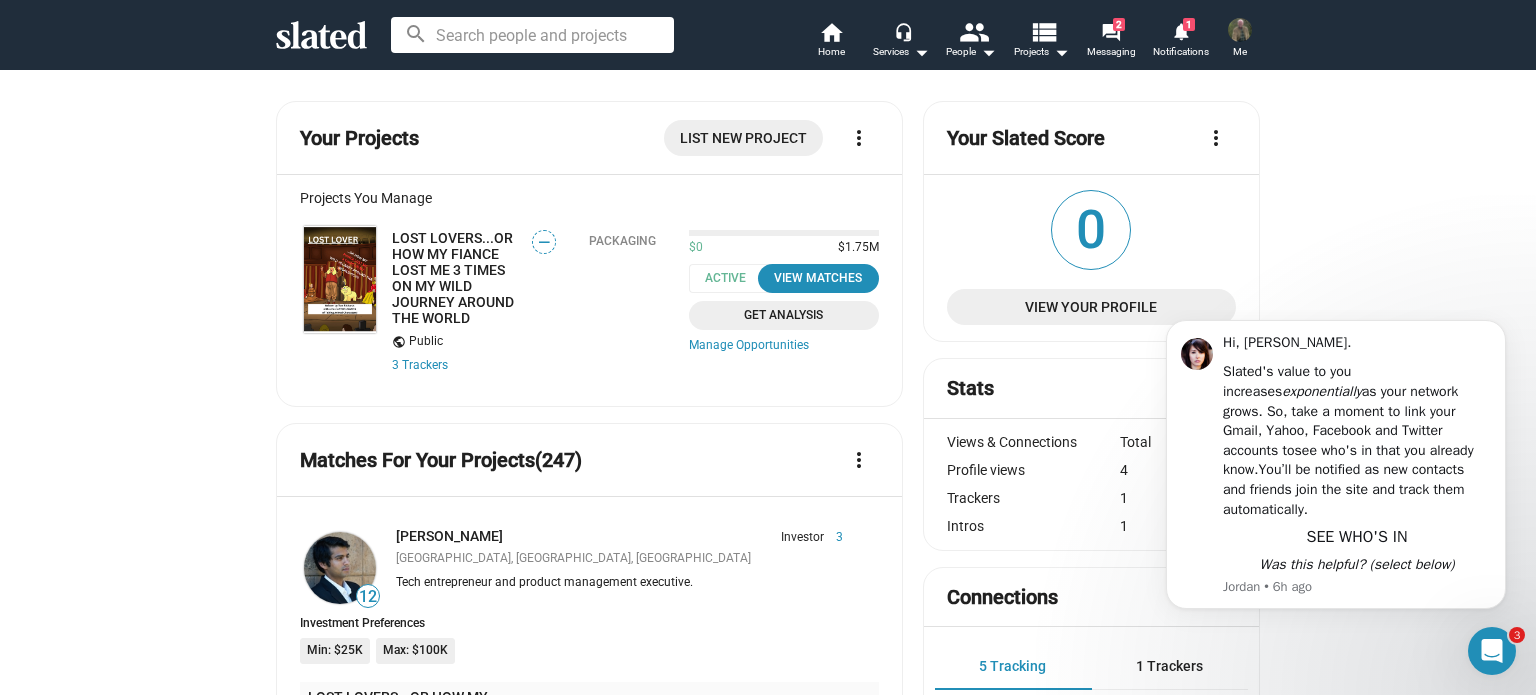 click on "View Your Profile" 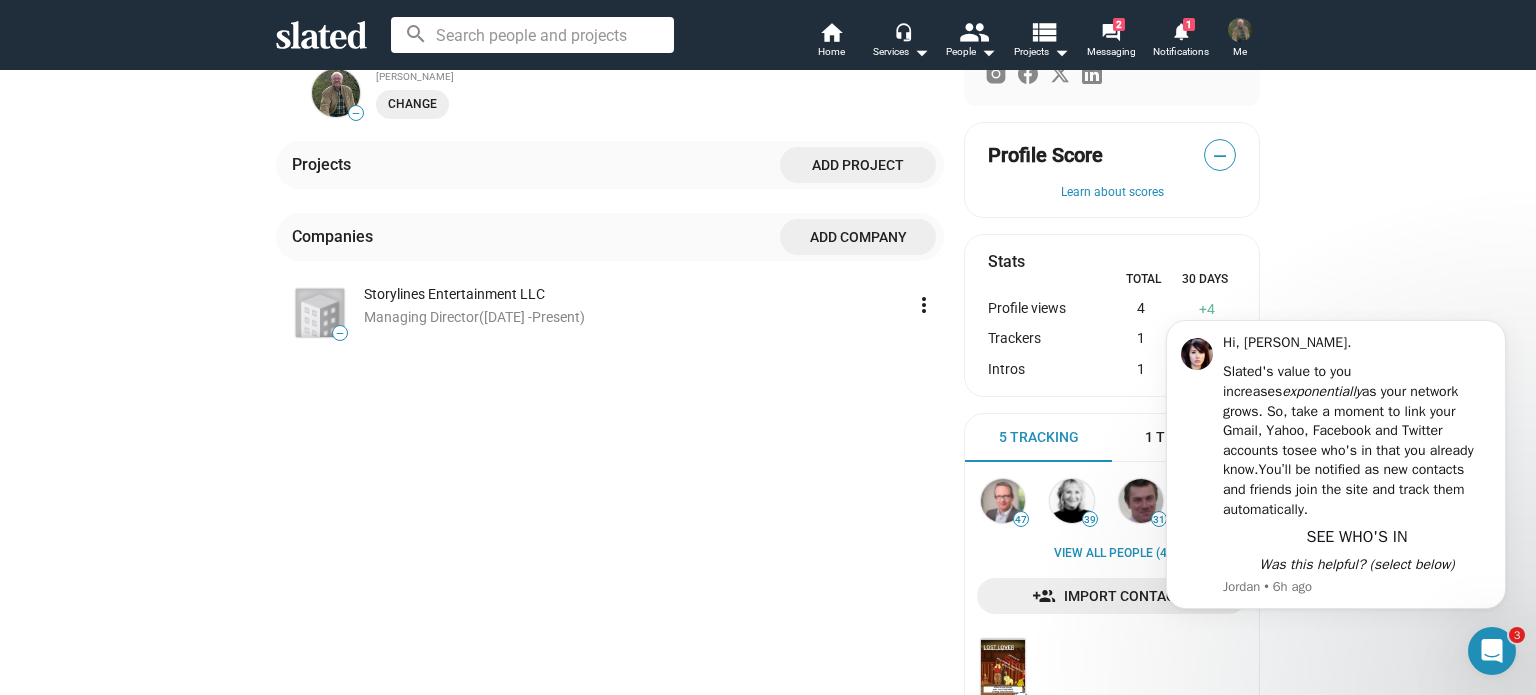 scroll, scrollTop: 0, scrollLeft: 0, axis: both 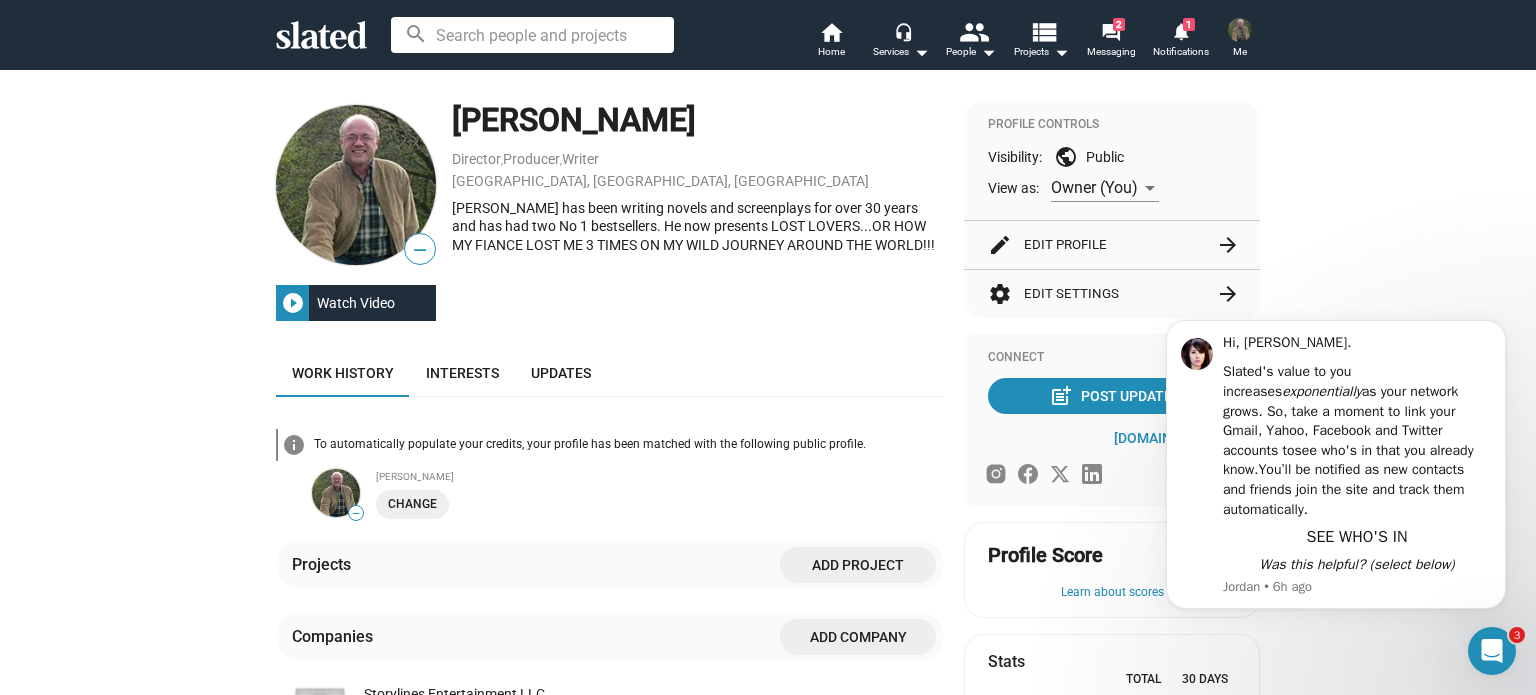 click on "settings  Edit Settings  arrow_forward" 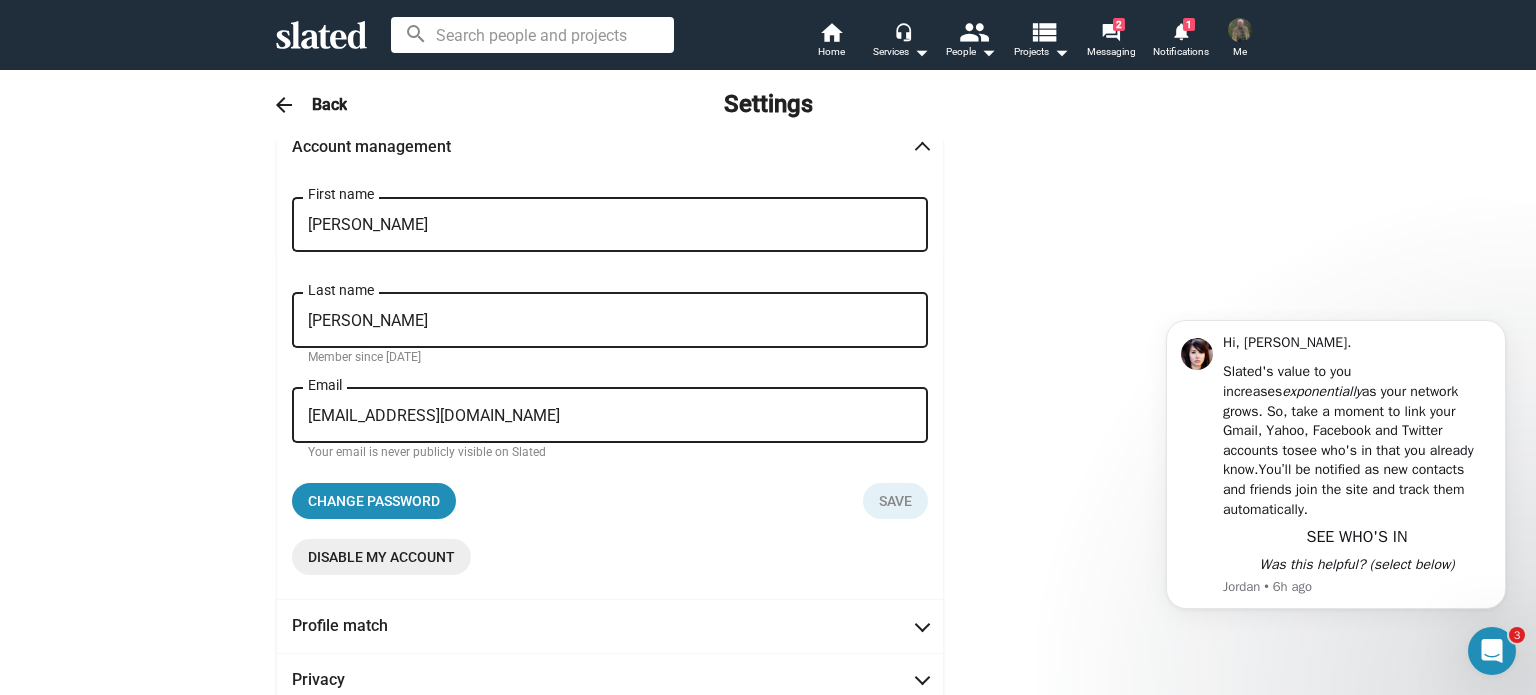 scroll, scrollTop: 0, scrollLeft: 0, axis: both 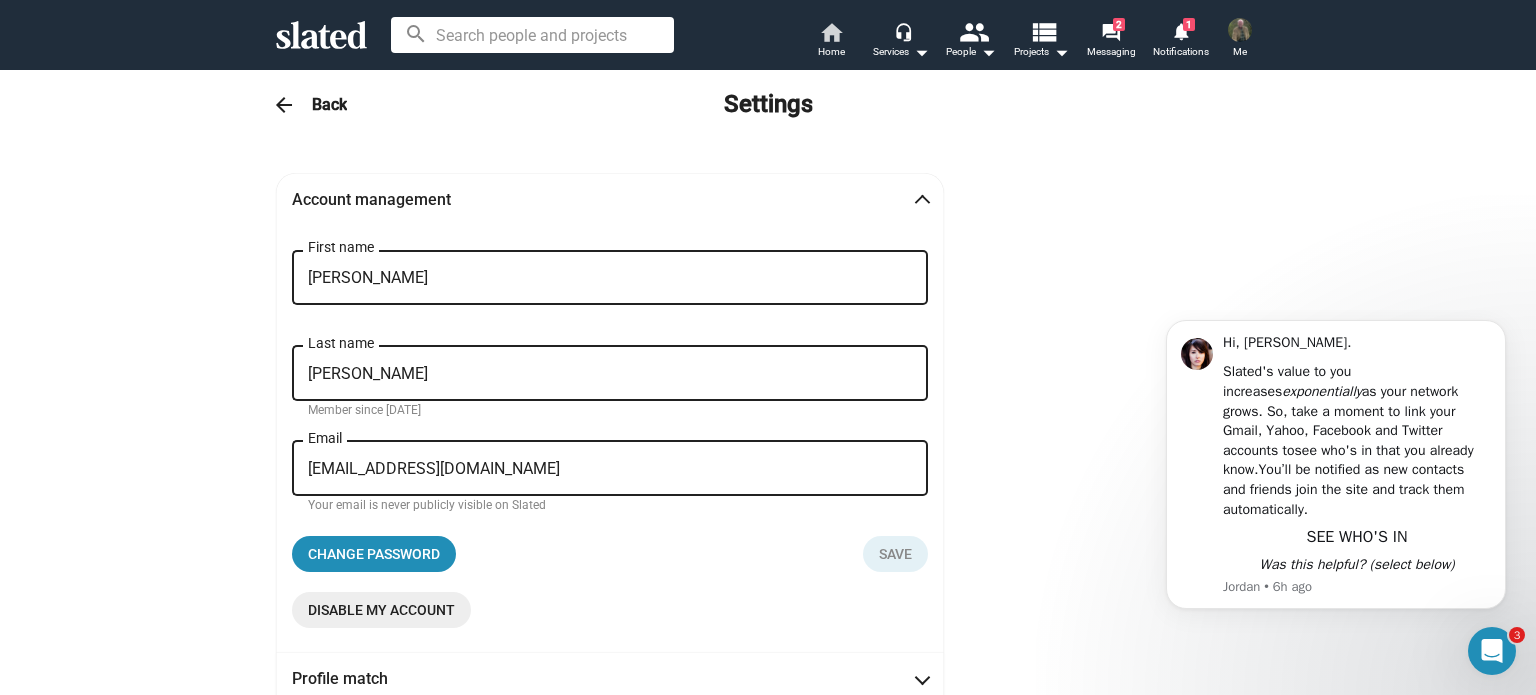 click on "Home" at bounding box center [831, 52] 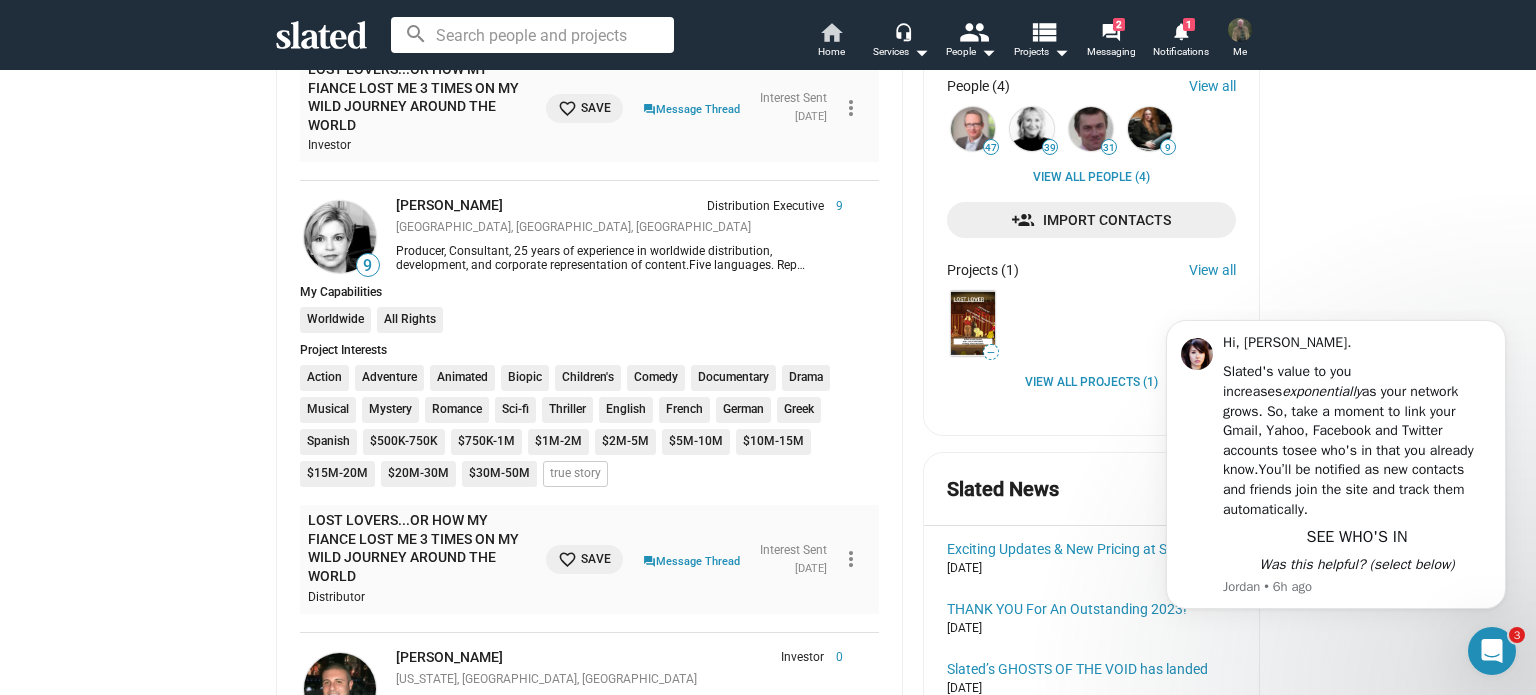 scroll, scrollTop: 600, scrollLeft: 0, axis: vertical 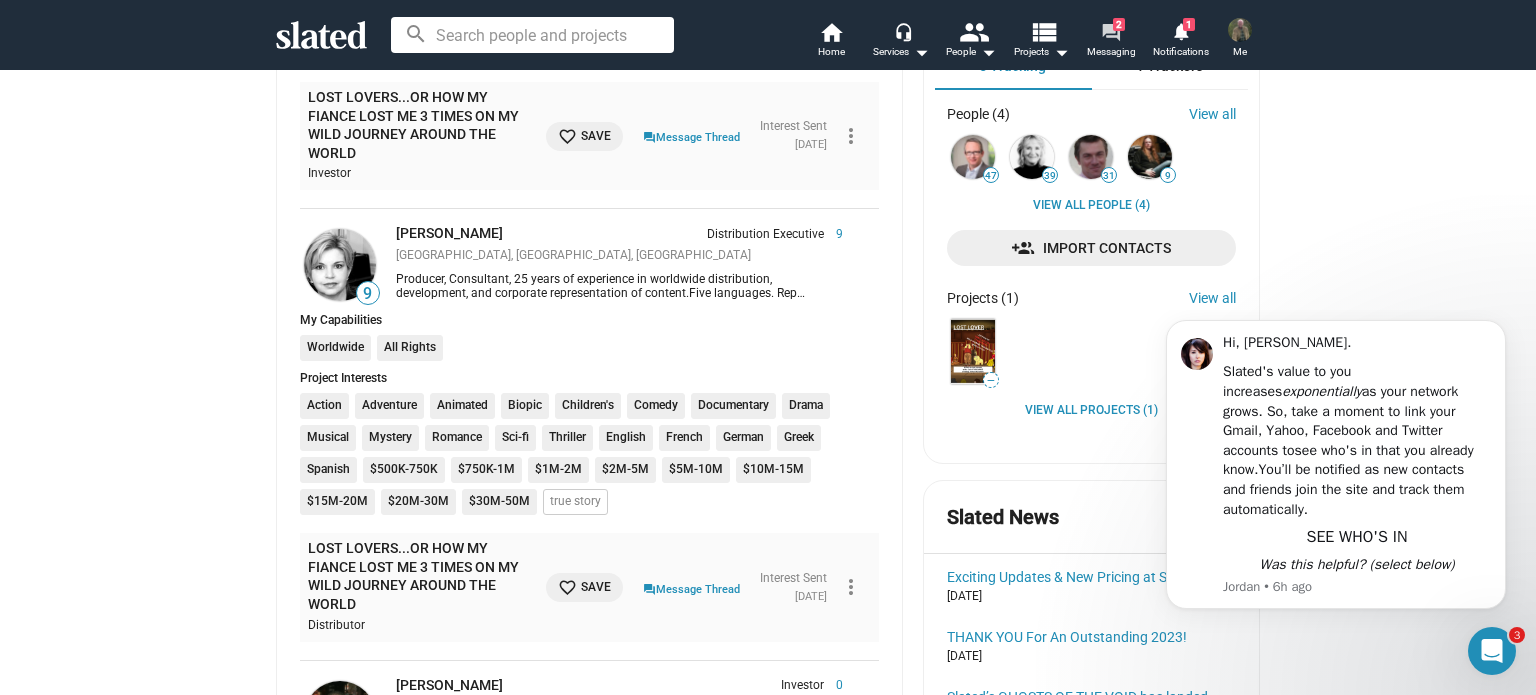 click on "forum" at bounding box center [1110, 31] 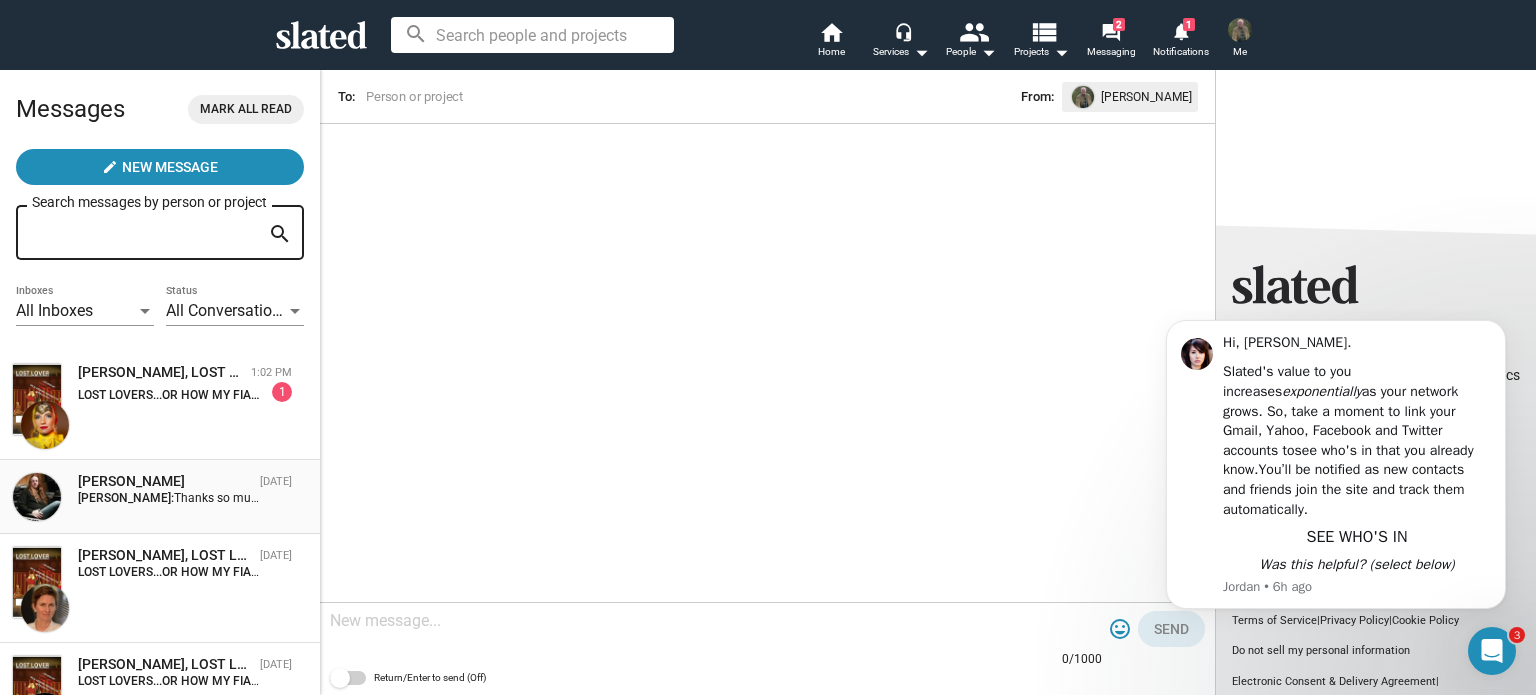 click on "[PERSON_NAME]" at bounding box center (165, 481) 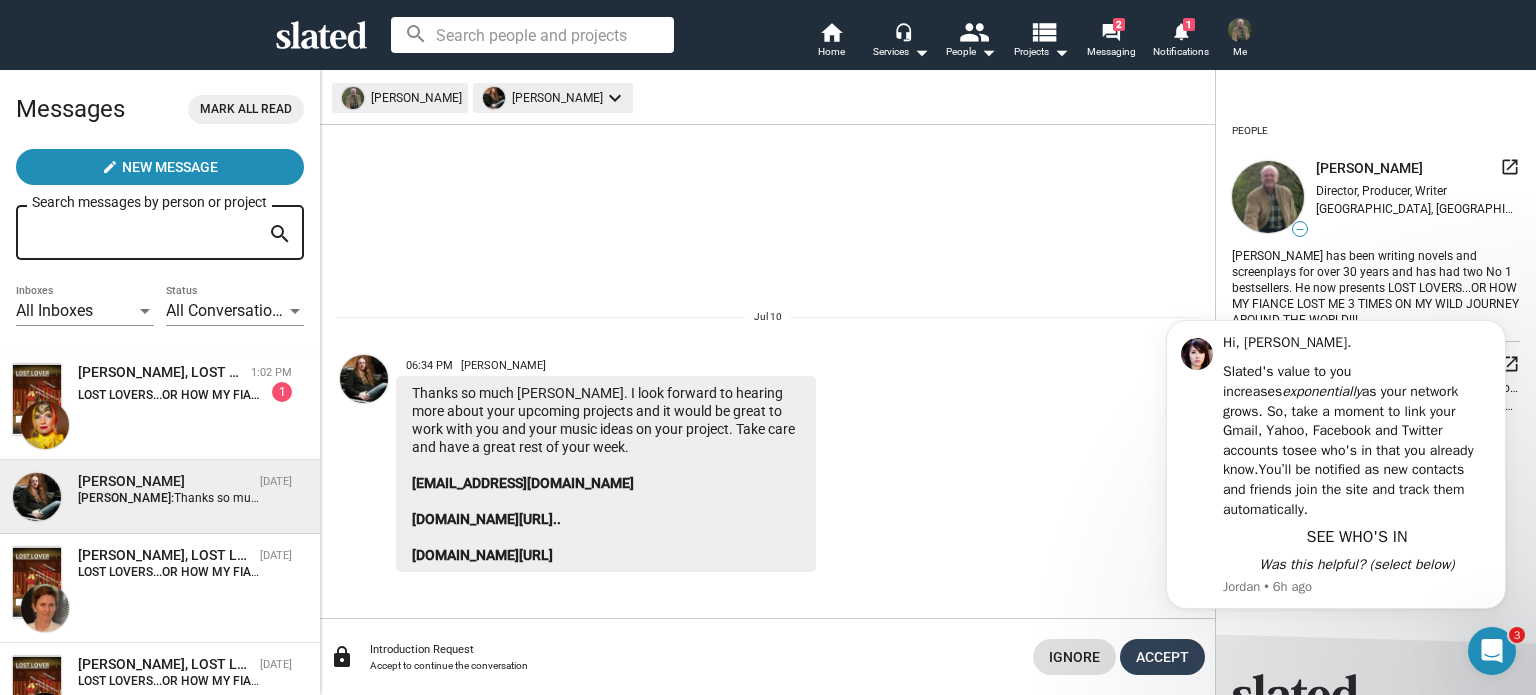 click on "Accept" 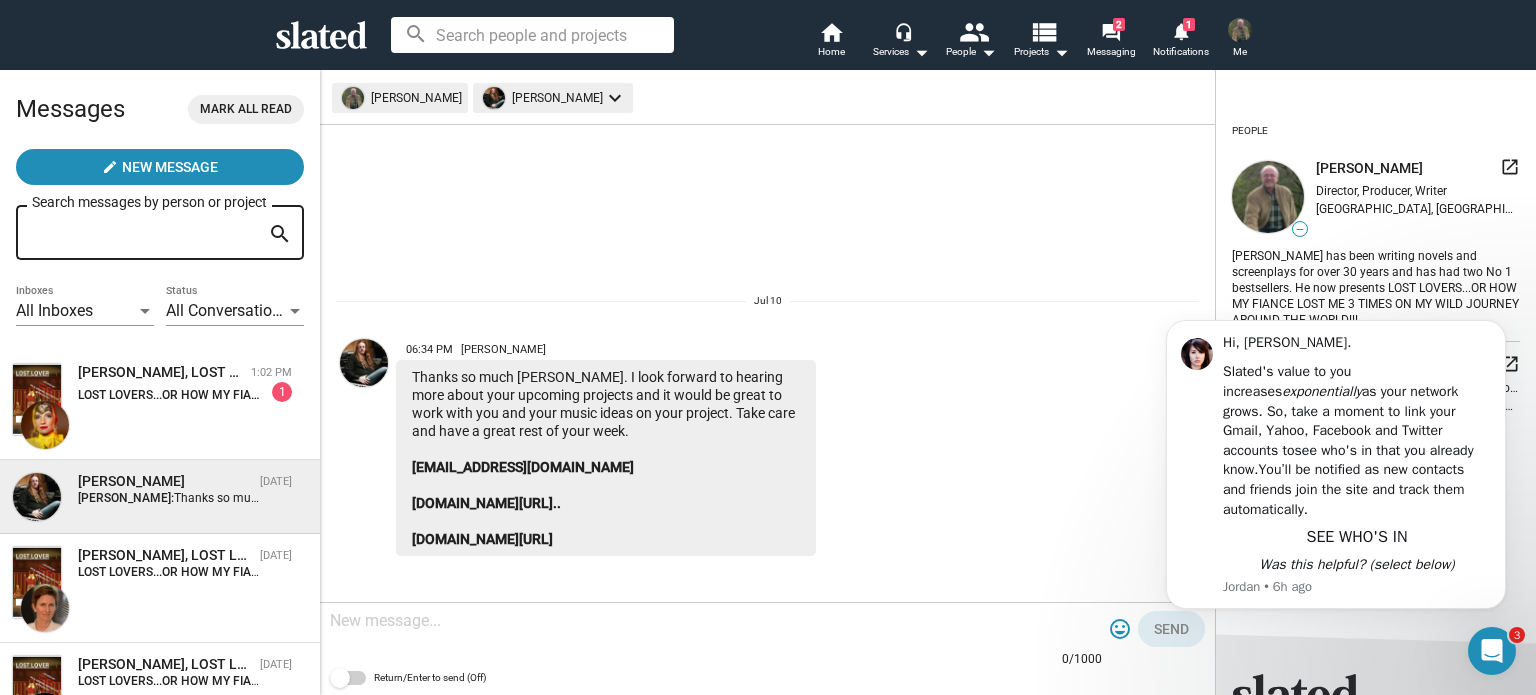click 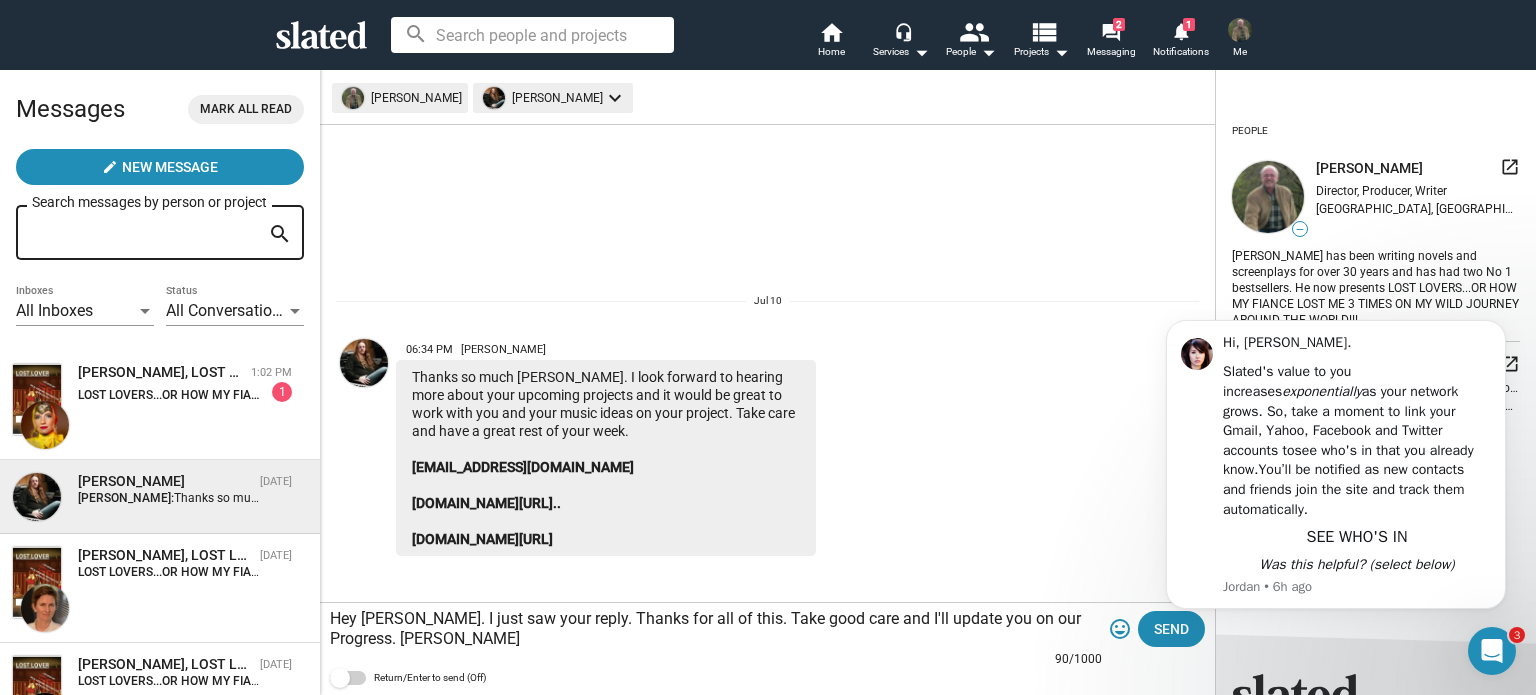 type on "Hey [PERSON_NAME]. I just saw your reply. Thanks for all of this. Take good care and I'll update you on our Progress. [PERSON_NAME]" 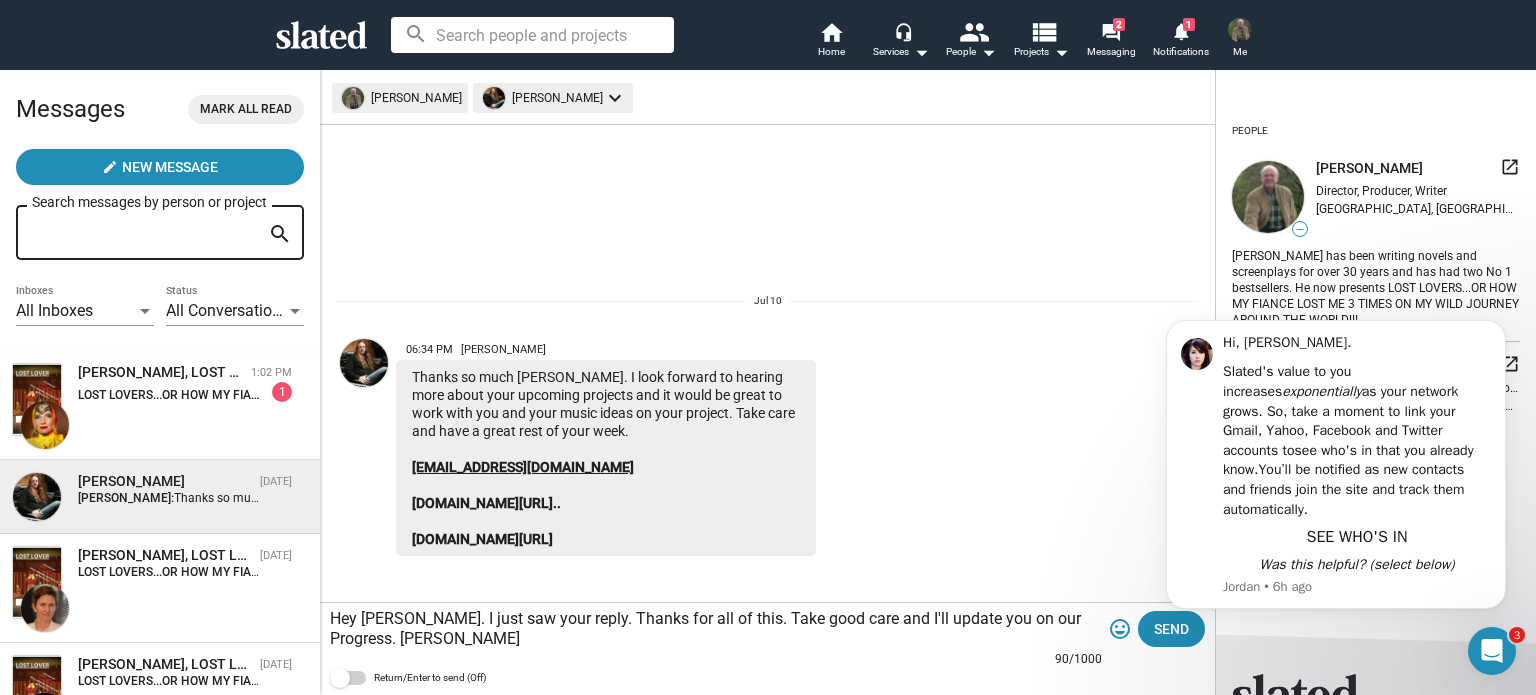 copy on "[EMAIL_ADDRESS][DOMAIN_NAME]
[DOMAIN_NAME][URL]..
[DOMAIN_NAME][URL]" 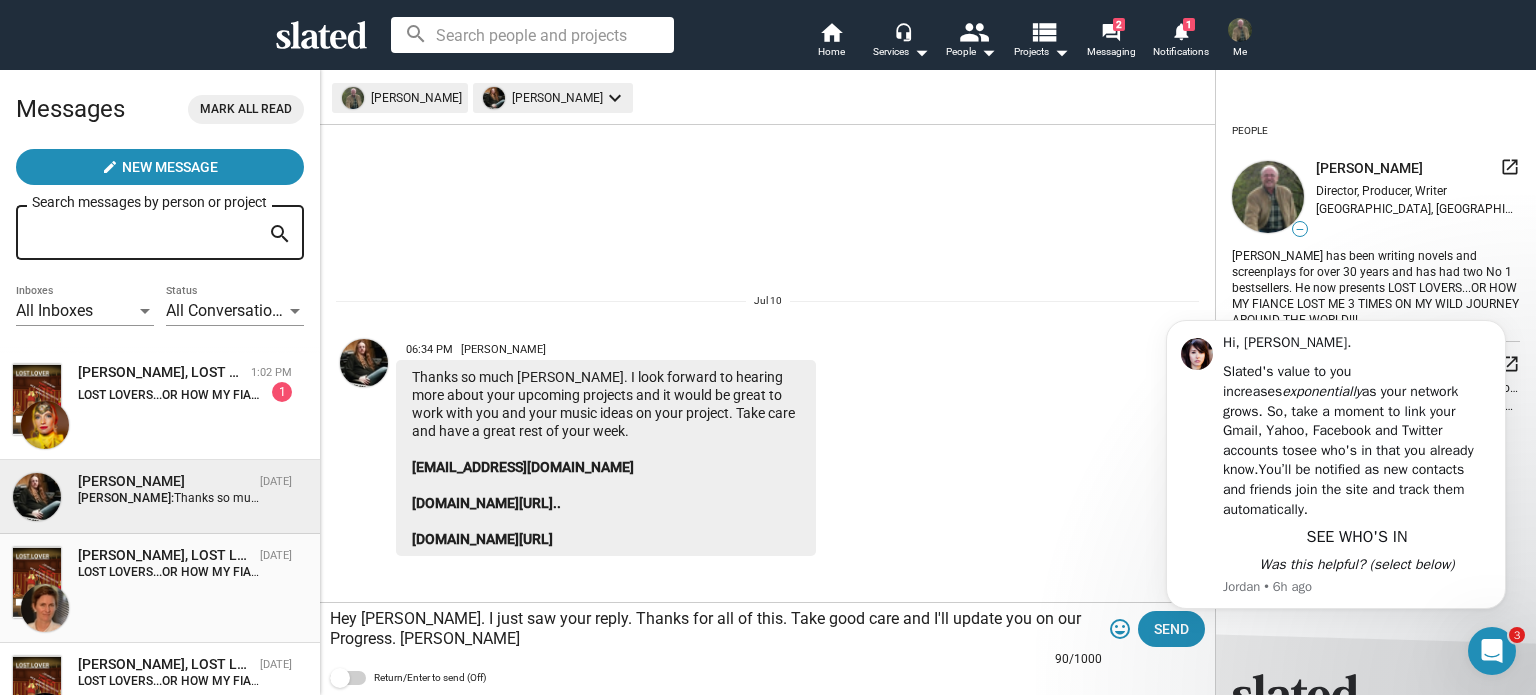 click on "[PERSON_NAME], LOST LOVERS...OR HOW MY FIANCE LOST ME 3 TIMES ON MY WILD JOURNEY AROUND THE WORLD" at bounding box center (165, 555) 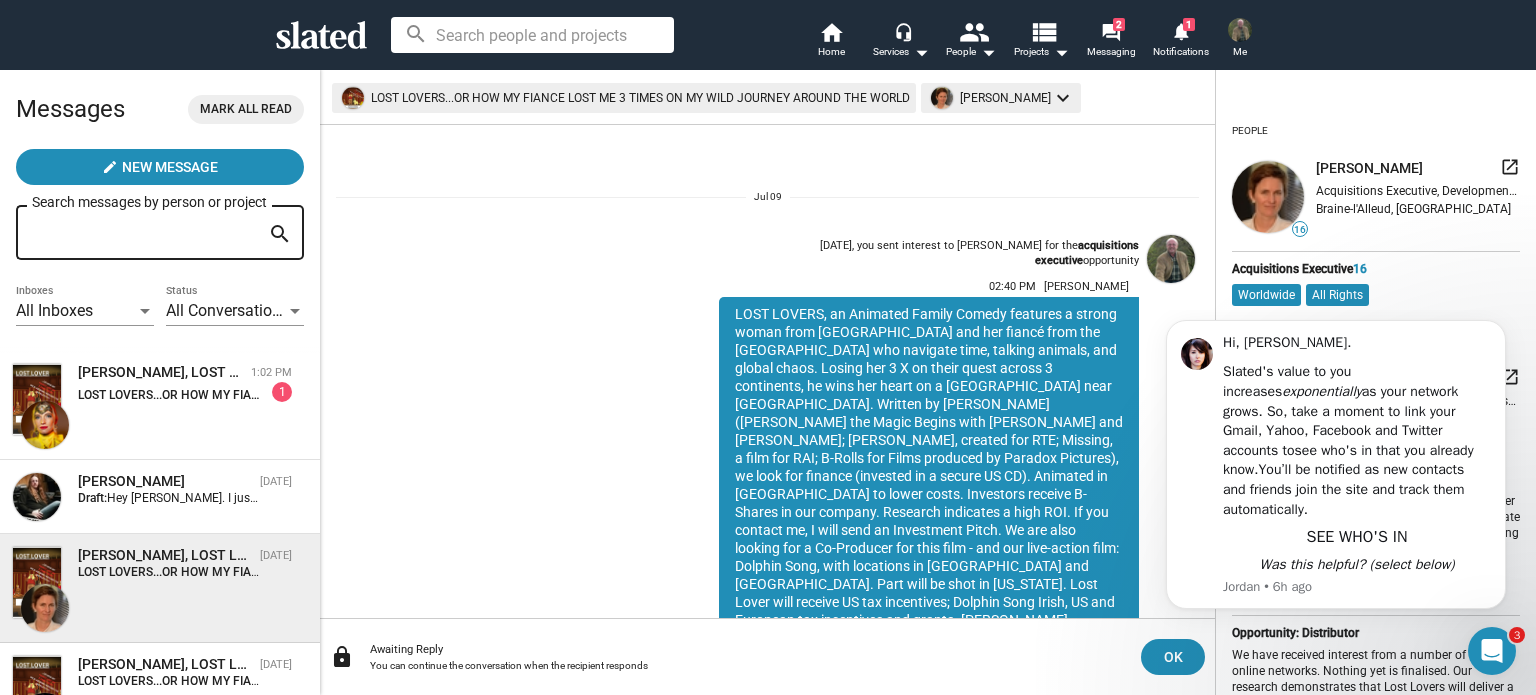 scroll, scrollTop: 38, scrollLeft: 0, axis: vertical 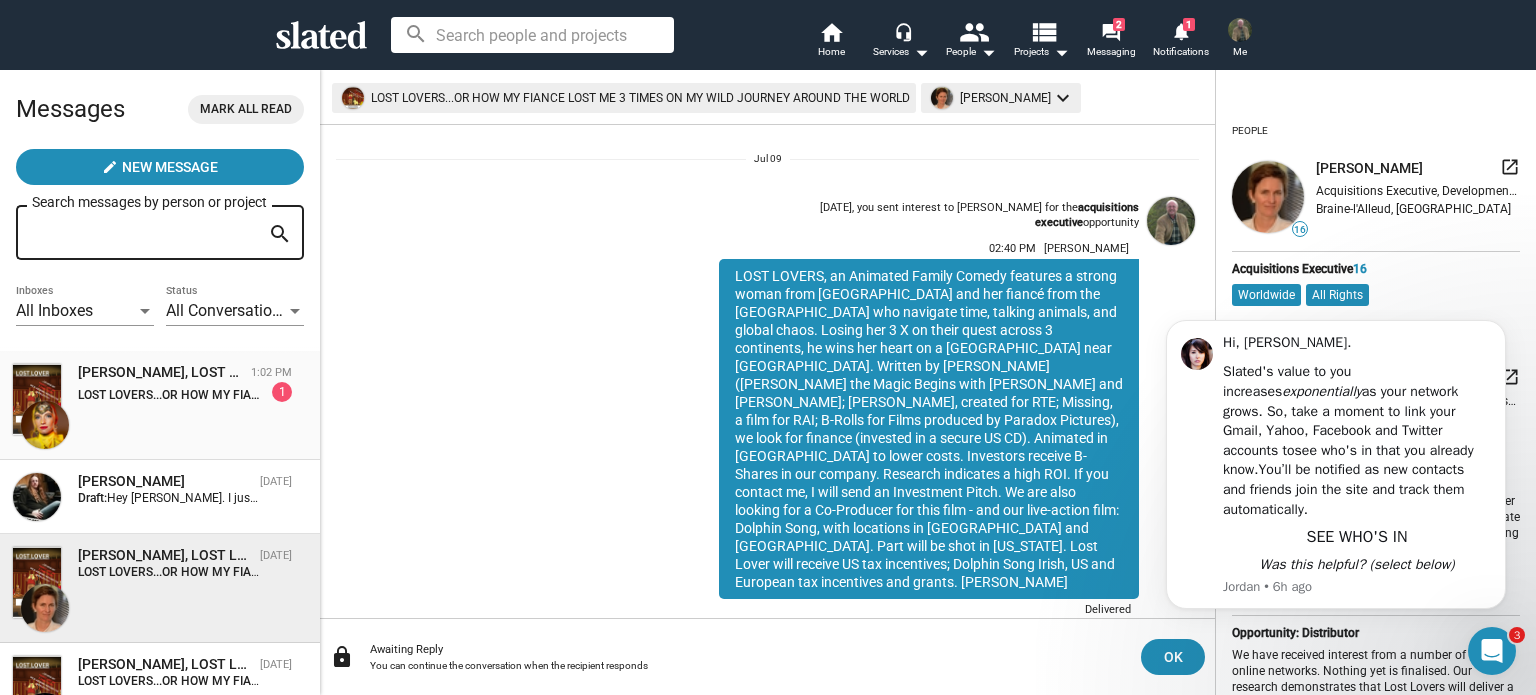 click on "LOST LOVERS...OR HOW MY FIANCE LOST ME 3 TIMES ON MY WILD JOURNEY AROUND THE WORLD:" at bounding box center (353, 395) 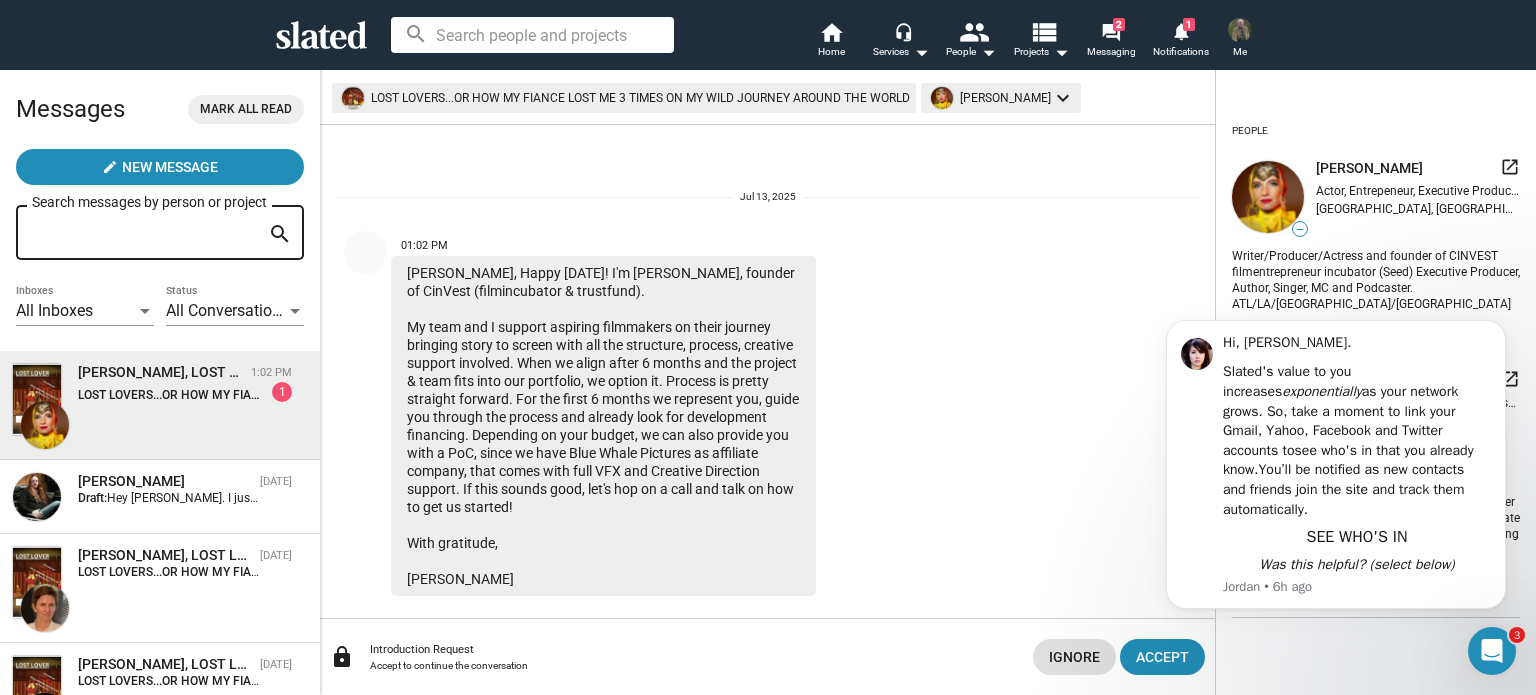 scroll, scrollTop: 23, scrollLeft: 0, axis: vertical 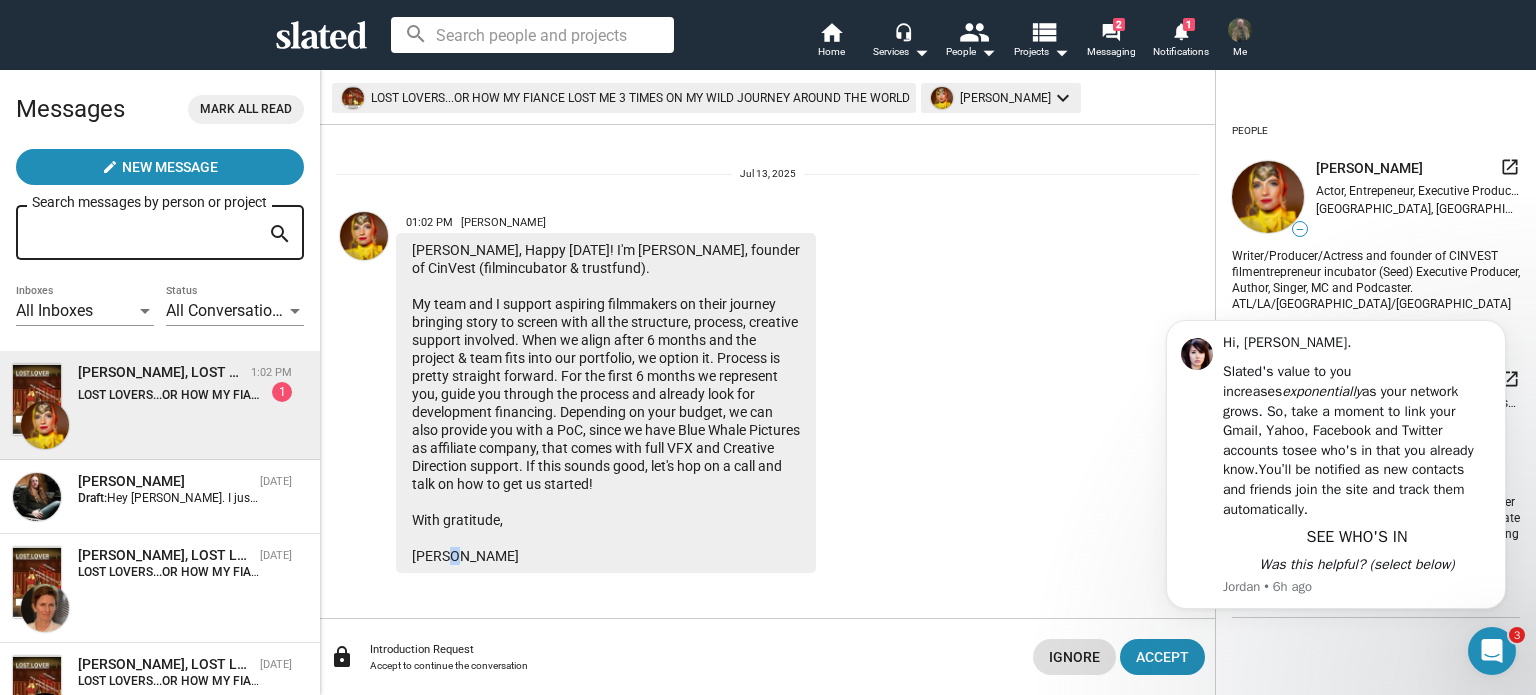 drag, startPoint x: 456, startPoint y: 557, endPoint x: 444, endPoint y: 548, distance: 15 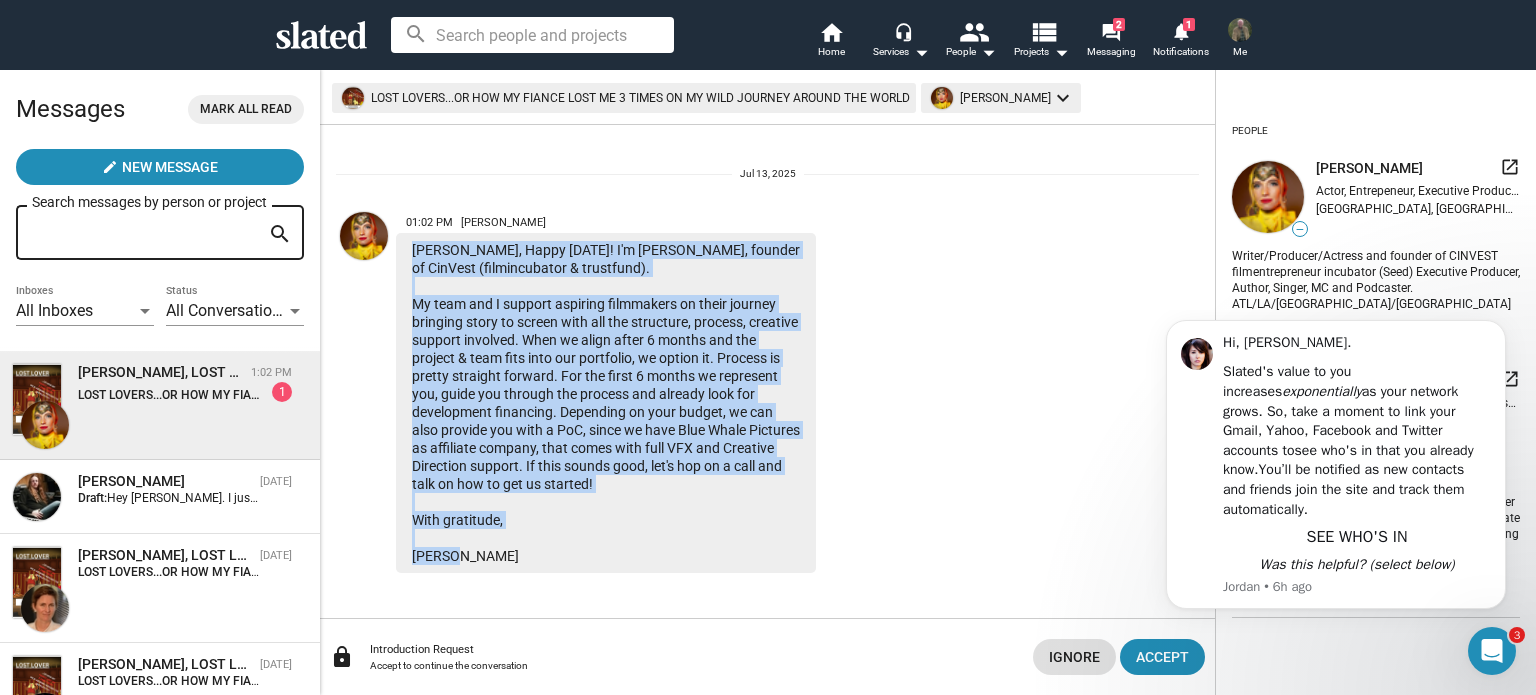drag, startPoint x: 479, startPoint y: 552, endPoint x: 414, endPoint y: 243, distance: 315.76257 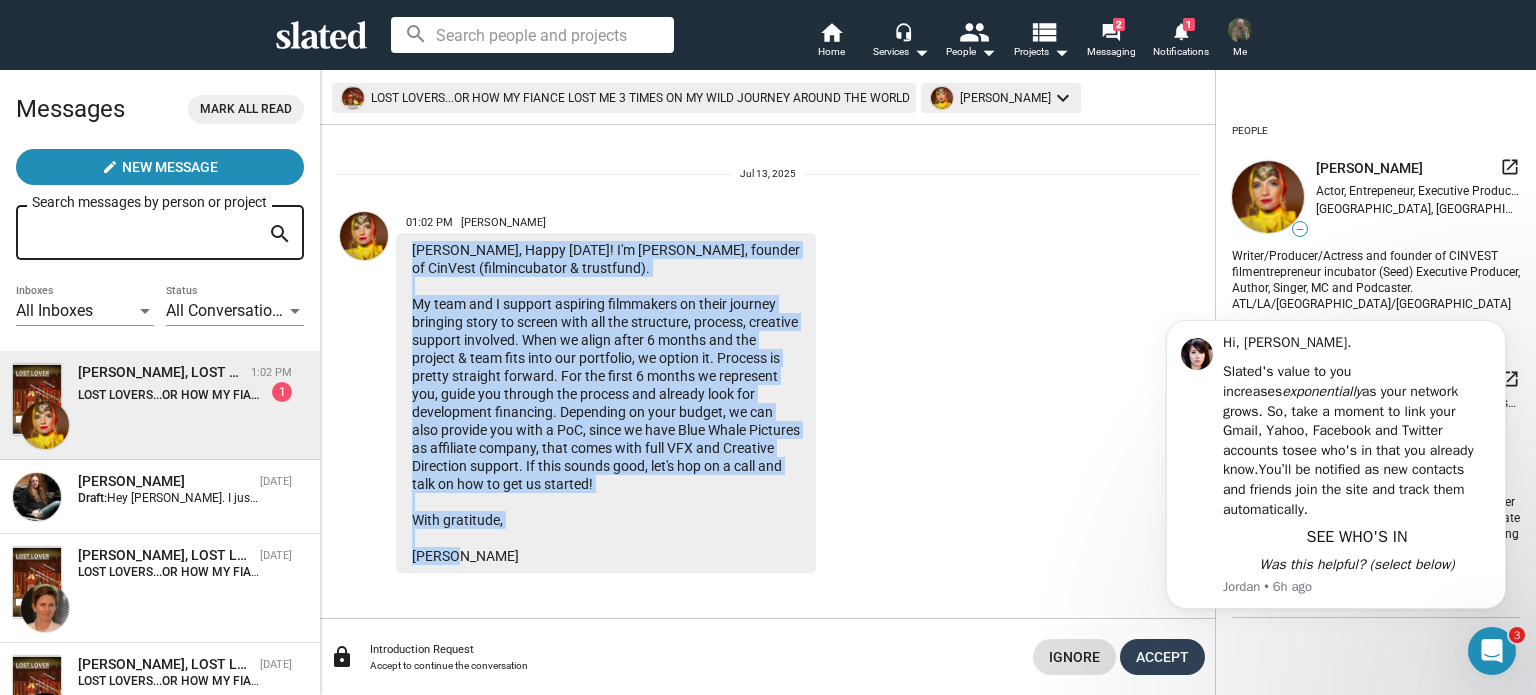 click on "Accept" 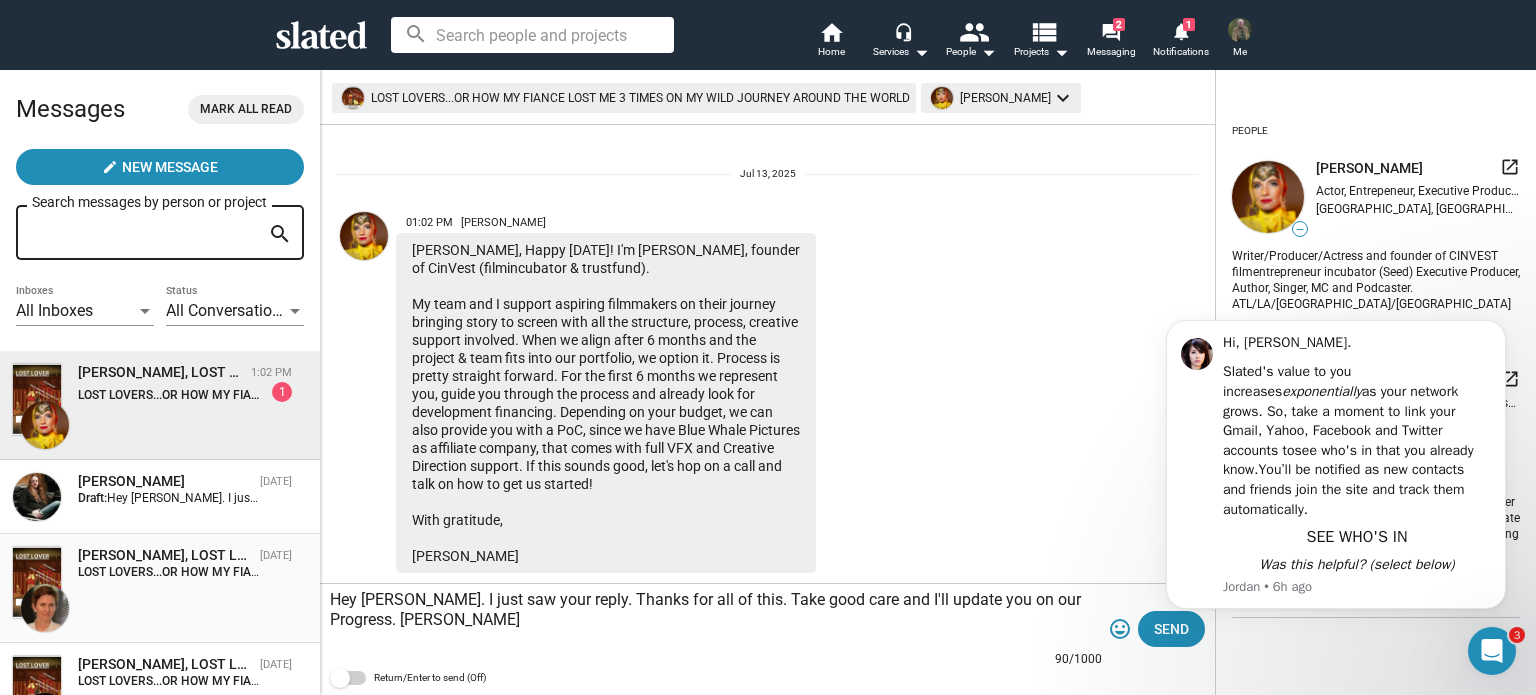 drag, startPoint x: 389, startPoint y: 622, endPoint x: 256, endPoint y: 588, distance: 137.2771 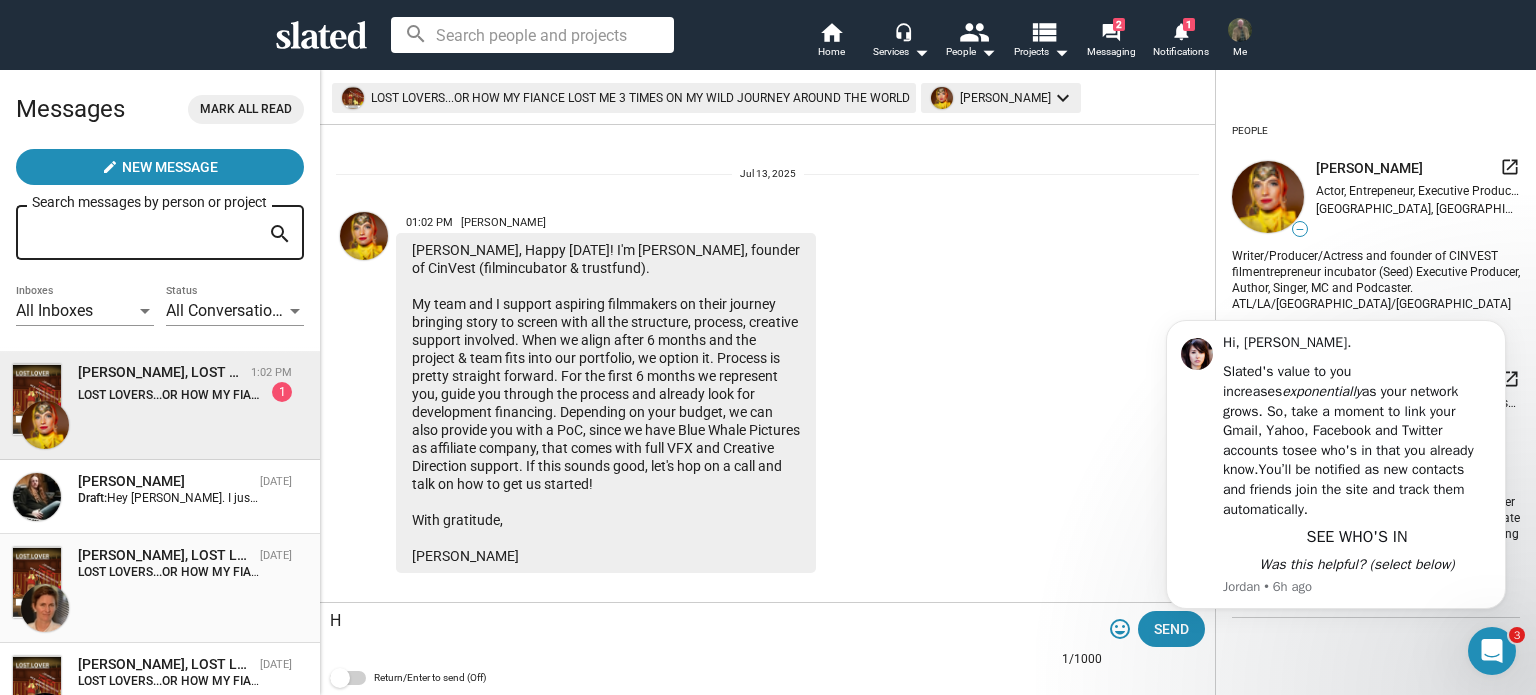 scroll, scrollTop: 39, scrollLeft: 0, axis: vertical 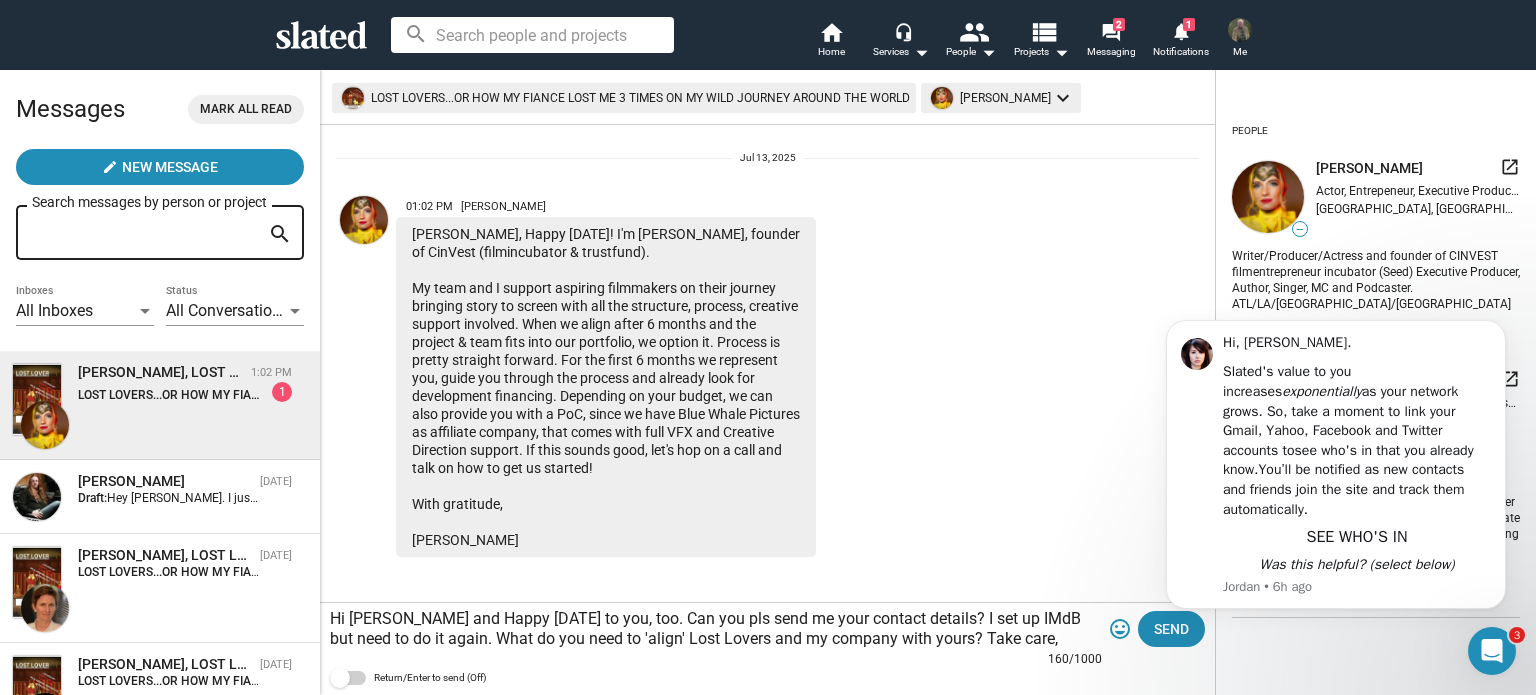 type on "Hi [PERSON_NAME] and Happy [DATE] to you, too. Can you pls send me your contact details? I set up IMdB but need to do it again. What do you need to 'align' Lost Lovers and my company with yours? Take care, [PERSON_NAME]" 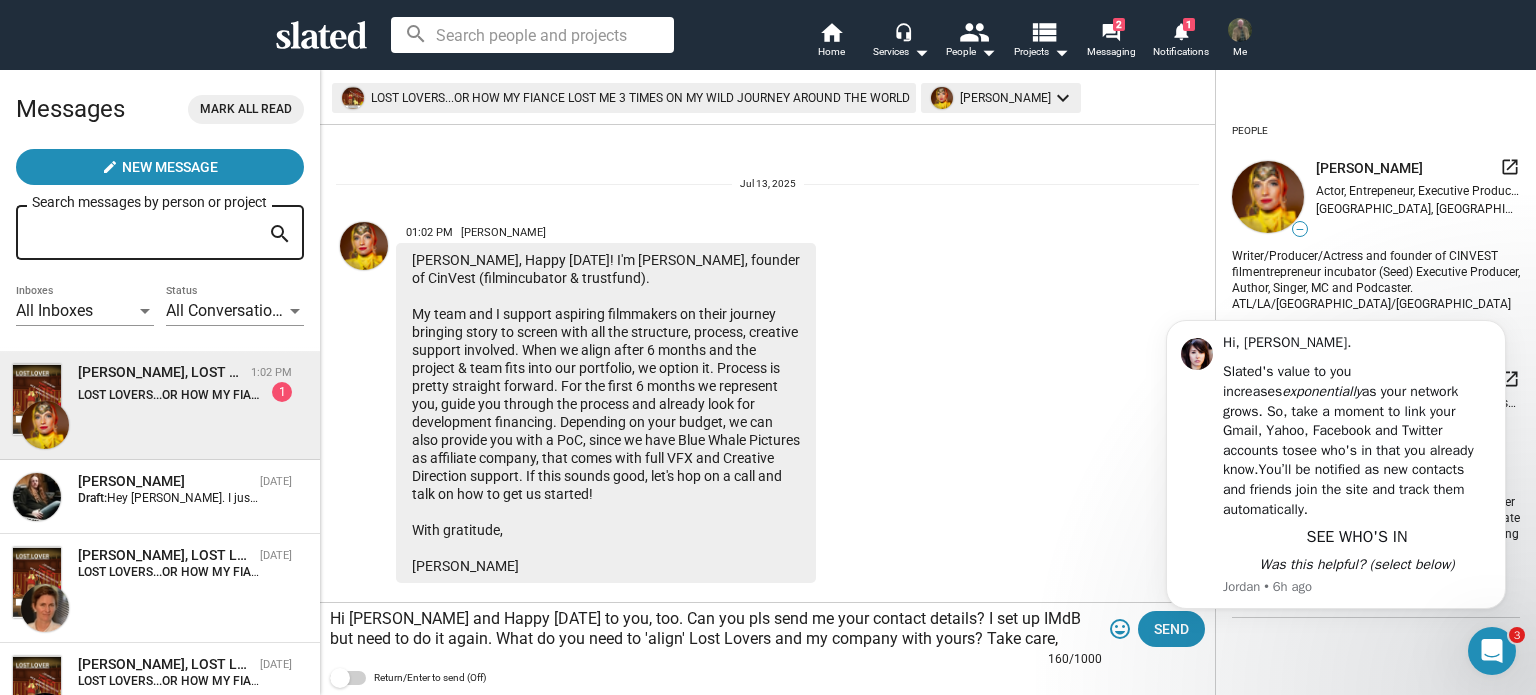scroll, scrollTop: 0, scrollLeft: 0, axis: both 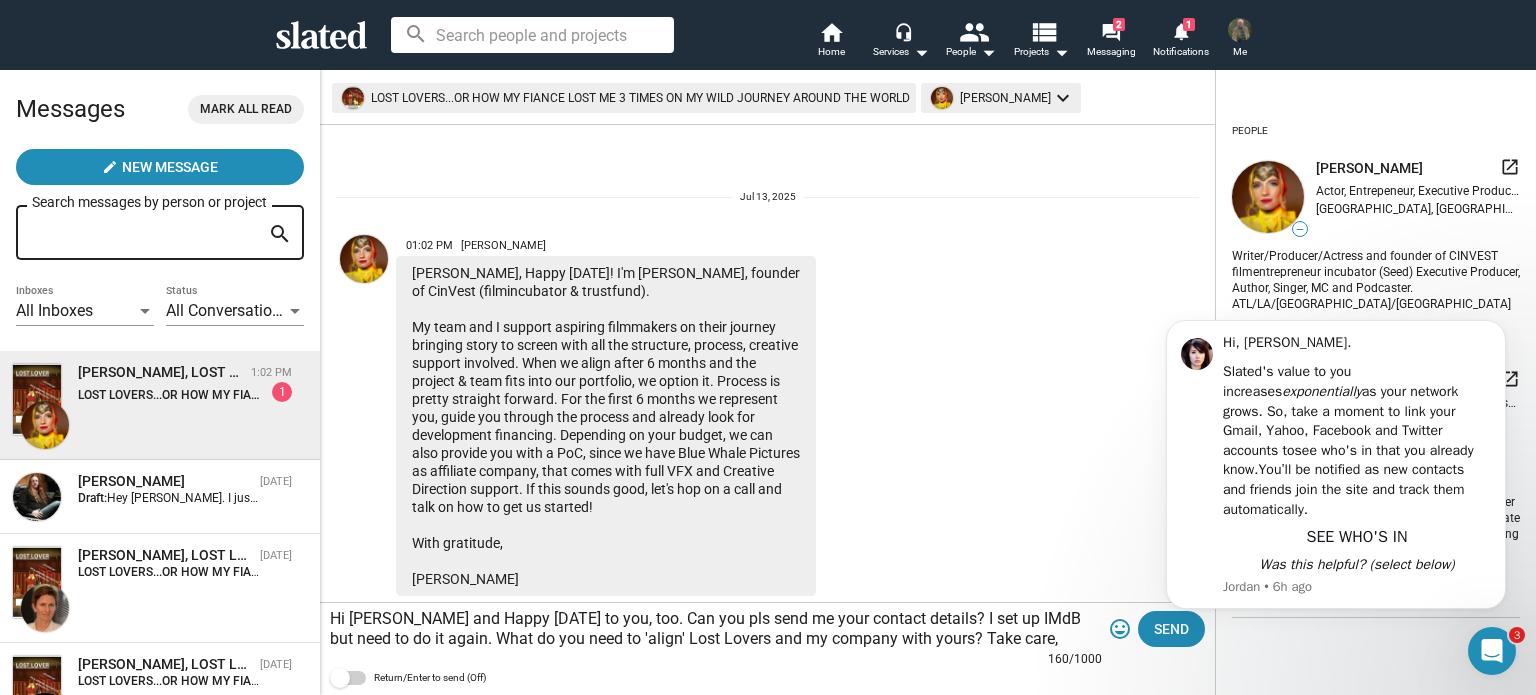 click on "Hi, [PERSON_NAME]. Slated's value to you increases  exponentially  as your network grows. So, take a moment to link your Gmail, Yahoo, Facebook and Twitter accounts to  see who's in that you already know.  You’ll be notified as new contacts and friends join the site and track them automatically.   SEE WHO'S IN   Was this helpful? (select below) [GEOGRAPHIC_DATA] • 6h ago" at bounding box center [1336, 475] 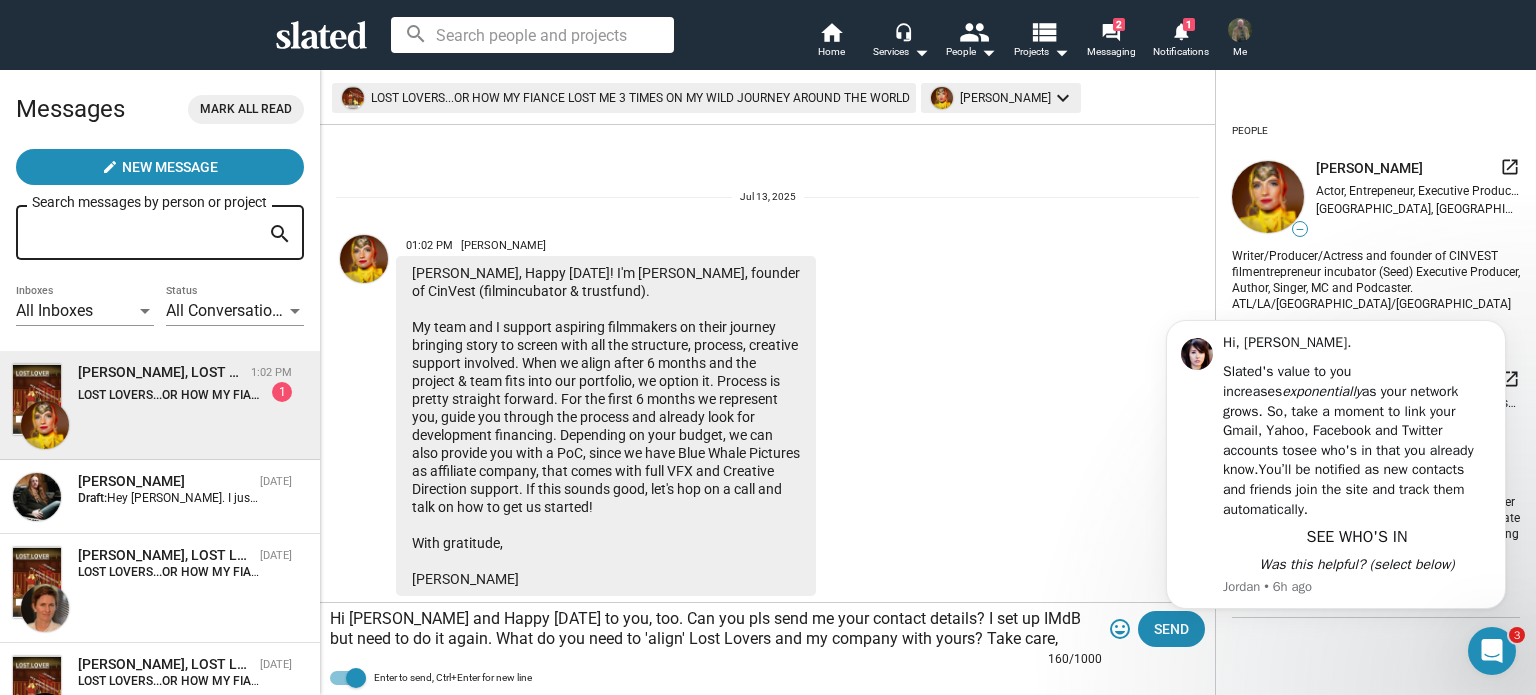 click on "Hi, [PERSON_NAME]. Slated's value to you increases  exponentially  as your network grows. So, take a moment to link your Gmail, Yahoo, Facebook and Twitter accounts to  see who's in that you already know.  You’ll be notified as new contacts and friends join the site and track them automatically.   SEE WHO'S IN   Was this helpful? (select below) [GEOGRAPHIC_DATA] • 6h ago" at bounding box center [1336, 475] 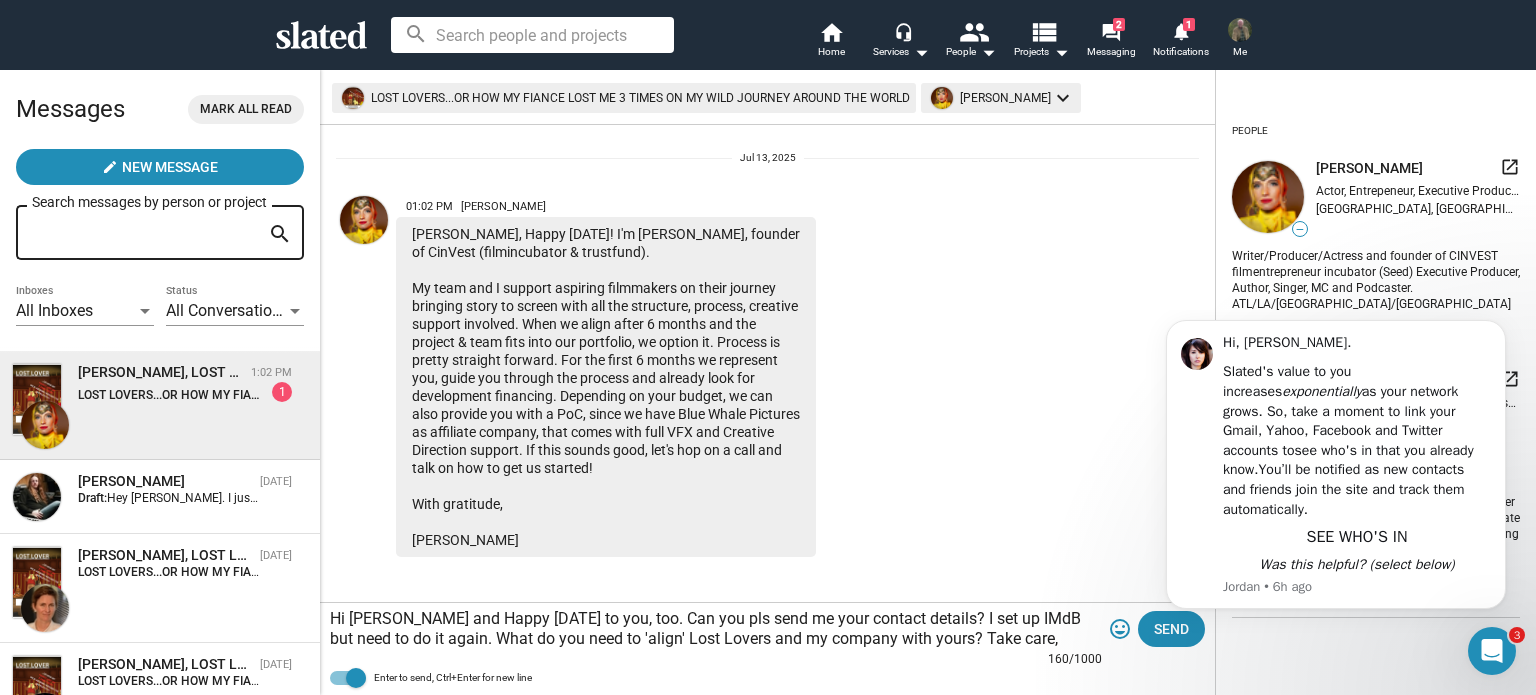 scroll, scrollTop: 0, scrollLeft: 0, axis: both 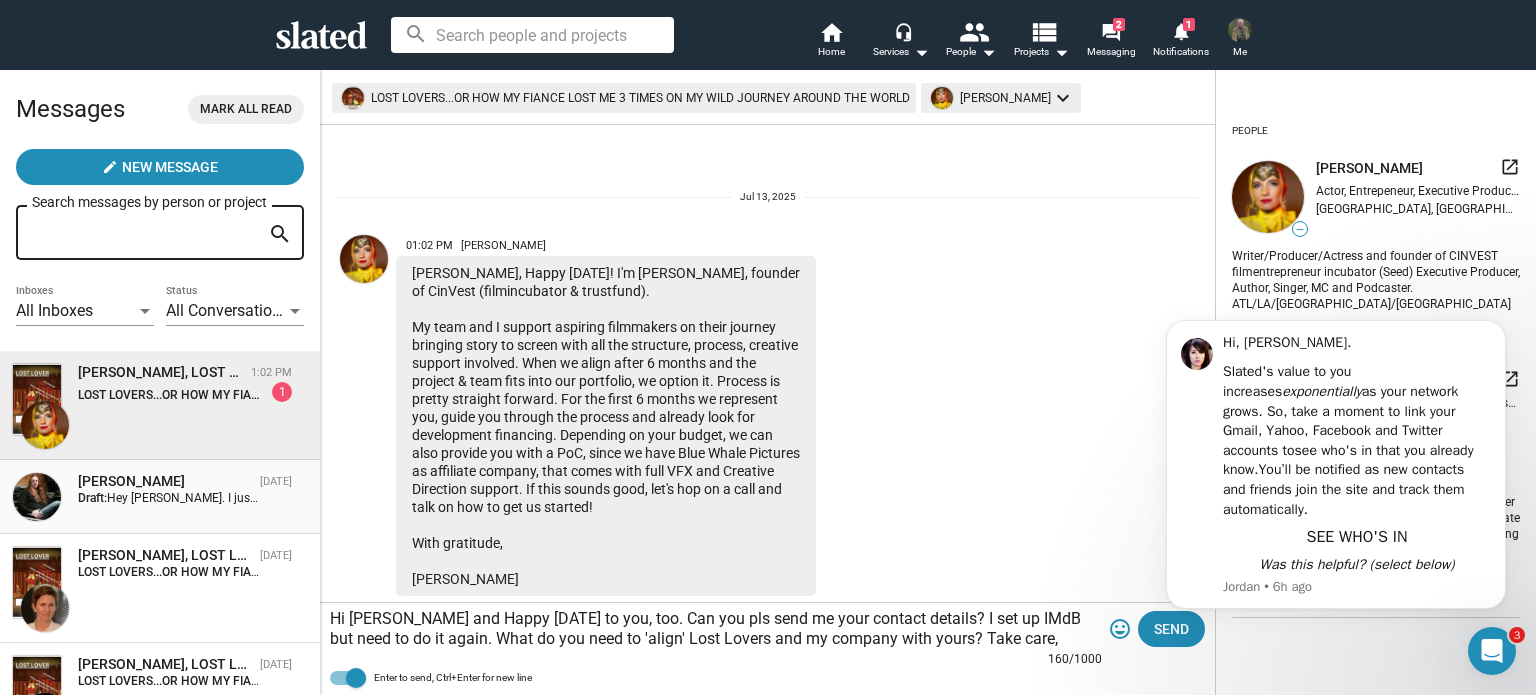 click on "[PERSON_NAME]" at bounding box center [165, 481] 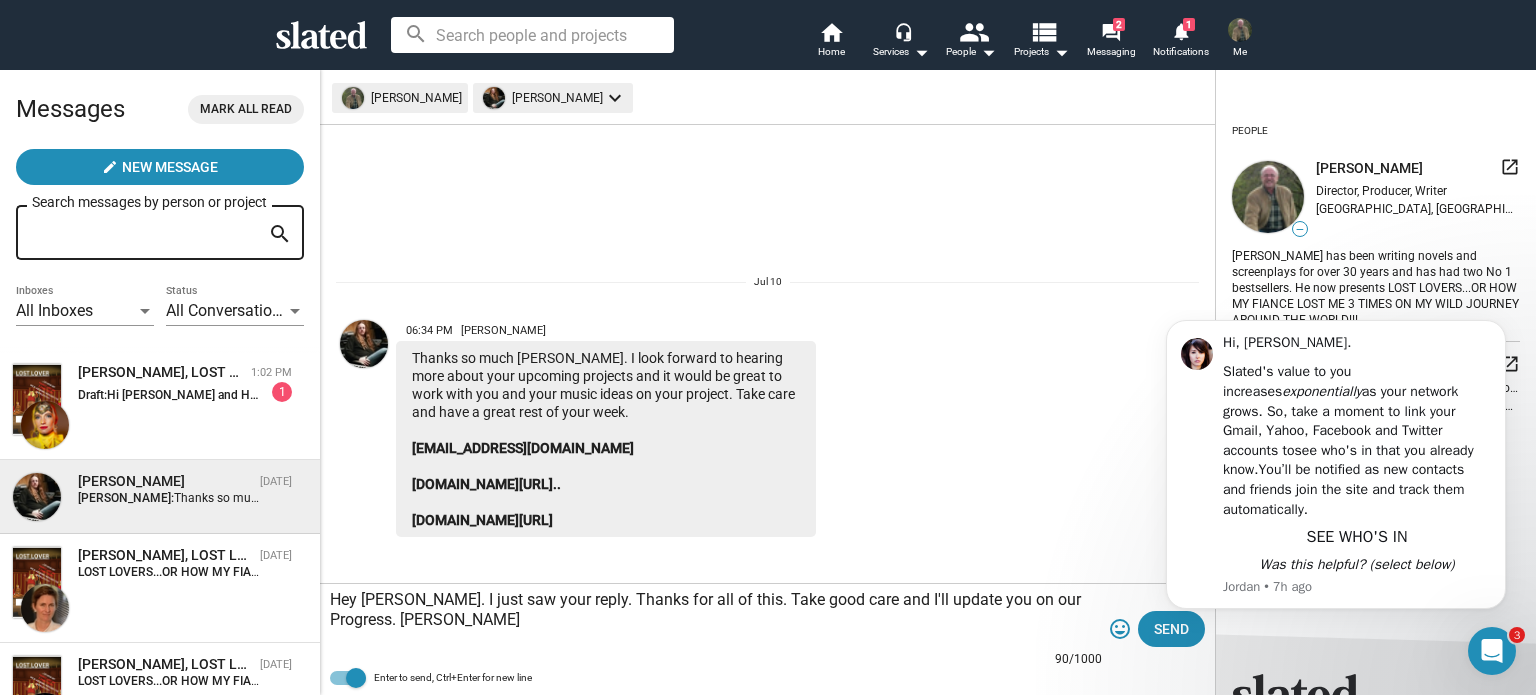 click on "Hi, [PERSON_NAME]. Slated's value to you increases  exponentially  as your network grows. So, take a moment to link your Gmail, Yahoo, Facebook and Twitter accounts to  see who's in that you already know.  You’ll be notified as new contacts and friends join the site and track them automatically.   SEE WHO'S IN   Was this helpful? (select below) [PERSON_NAME] • 7h ago" 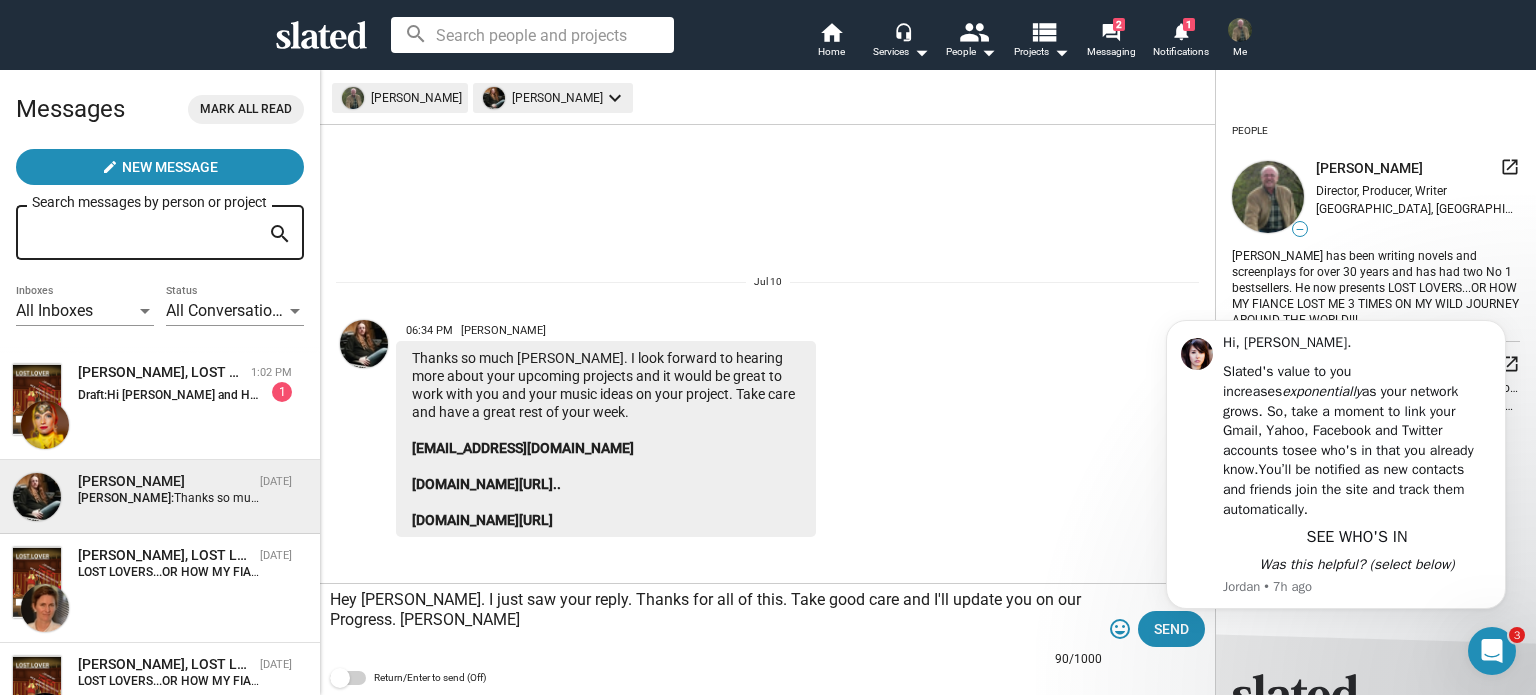 click on "Hi, [PERSON_NAME]. Slated's value to you increases  exponentially  as your network grows. So, take a moment to link your Gmail, Yahoo, Facebook and Twitter accounts to  see who's in that you already know.  You’ll be notified as new contacts and friends join the site and track them automatically.   SEE WHO'S IN   Was this helpful? (select below) [PERSON_NAME] • 7h ago" 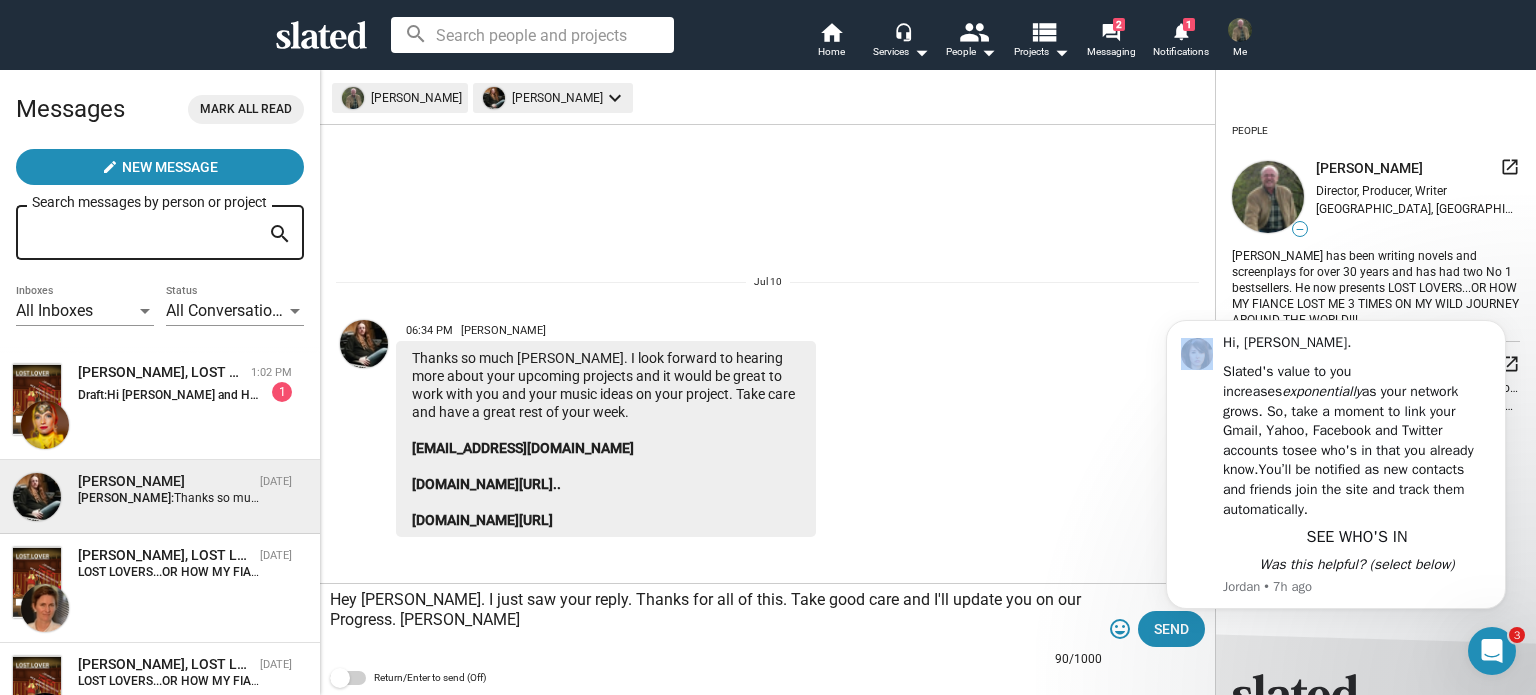 click on "Hi, [PERSON_NAME]. Slated's value to you increases  exponentially  as your network grows. So, take a moment to link your Gmail, Yahoo, Facebook and Twitter accounts to  see who's in that you already know.  You’ll be notified as new contacts and friends join the site and track them automatically.   SEE WHO'S IN   Was this helpful? (select below) [PERSON_NAME] • 7h ago" 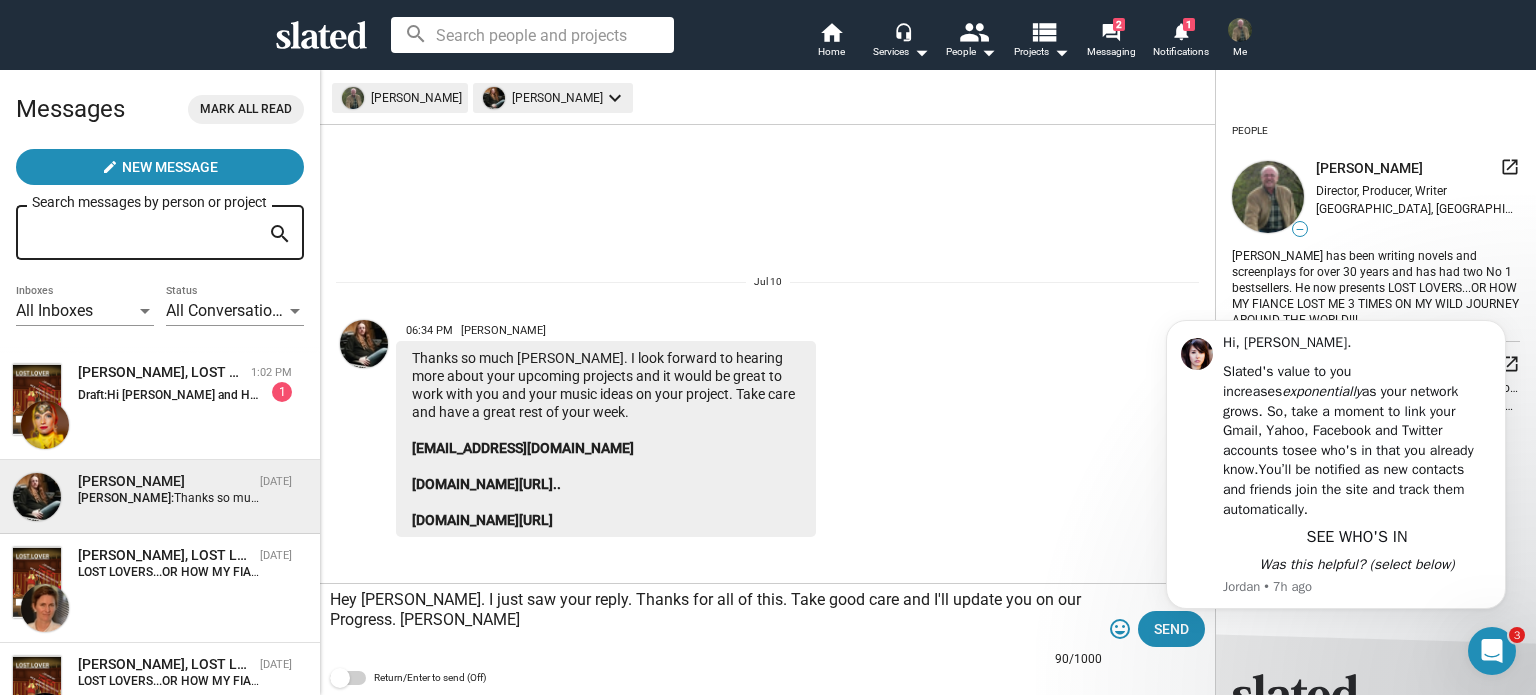 click on "Hi, [PERSON_NAME]. Slated's value to you increases  exponentially  as your network grows. So, take a moment to link your Gmail, Yahoo, Facebook and Twitter accounts to  see who's in that you already know.  You’ll be notified as new contacts and friends join the site and track them automatically.   SEE WHO'S IN   Was this helpful? (select below) [PERSON_NAME] • 7h ago" 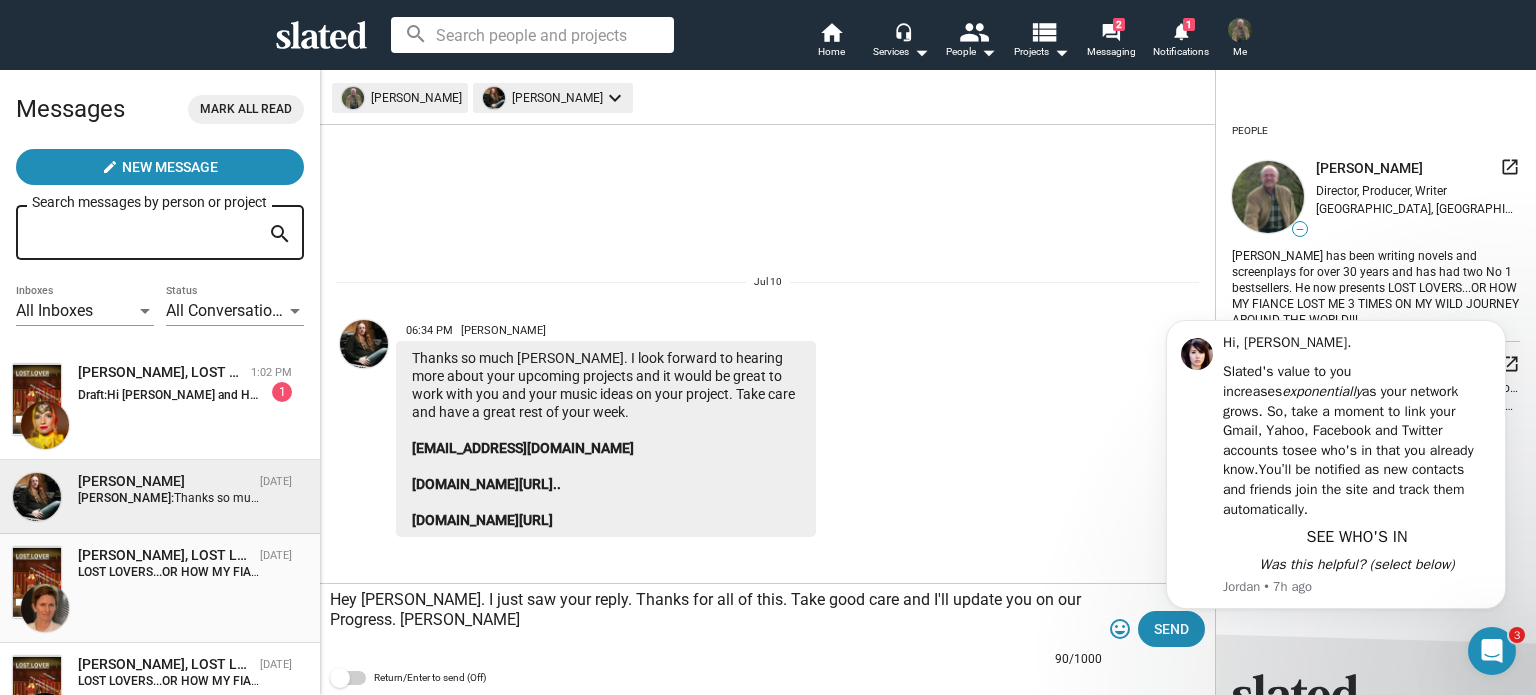 click on "[PERSON_NAME], LOST LOVERS...OR HOW MY FIANCE LOST ME 3 TIMES ON MY WILD JOURNEY AROUND THE WORLD" at bounding box center (165, 555) 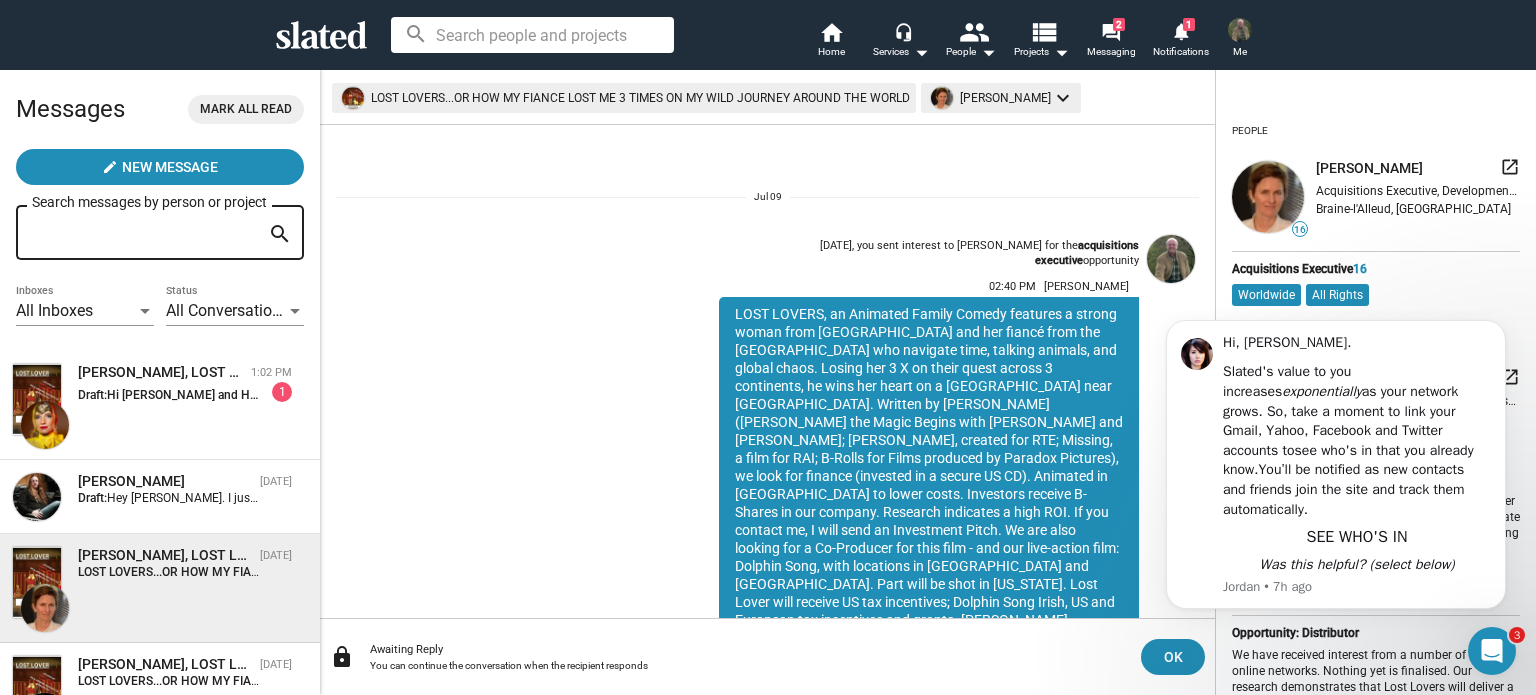 scroll, scrollTop: 38, scrollLeft: 0, axis: vertical 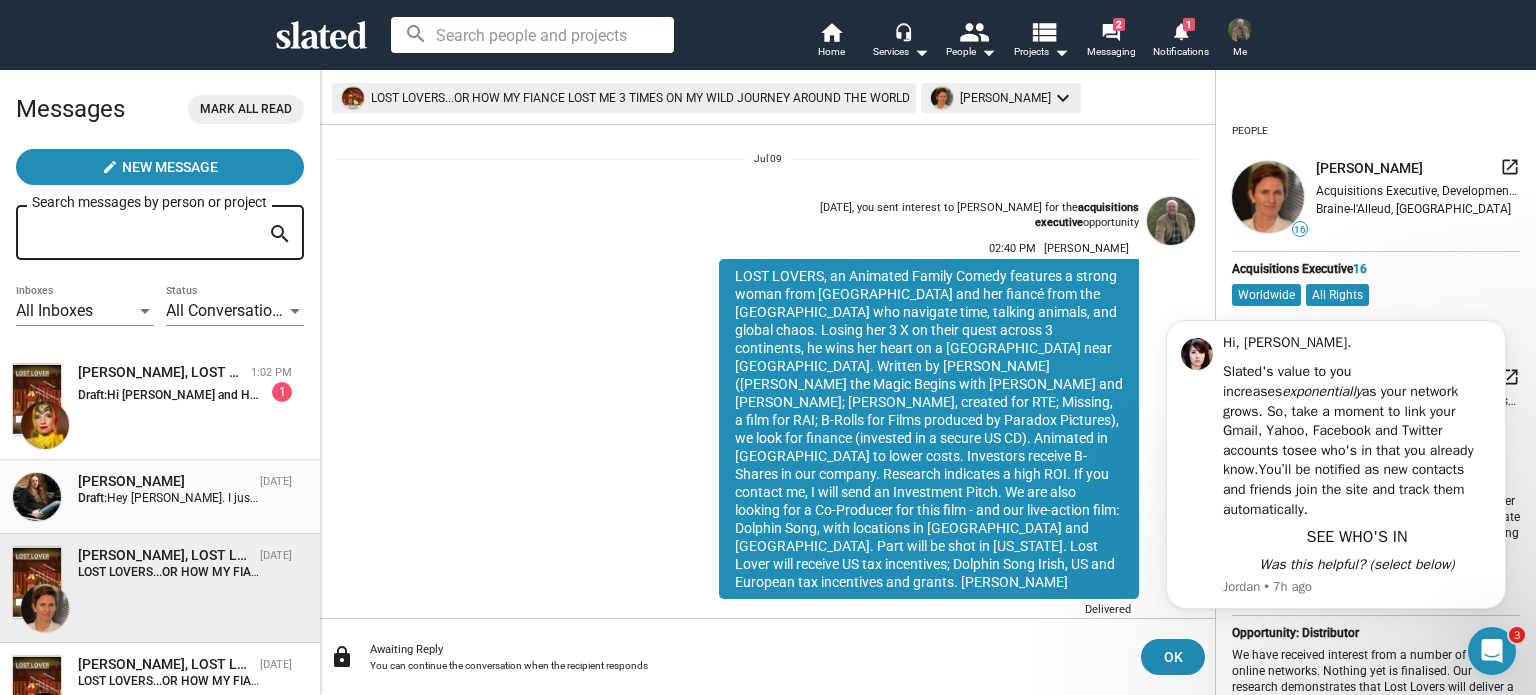 click on "Draft:  Hey [PERSON_NAME]. I just saw your reply. Thanks for all of this. Take good care and I'll update you on our Progress. [PERSON_NAME]" at bounding box center [169, 498] 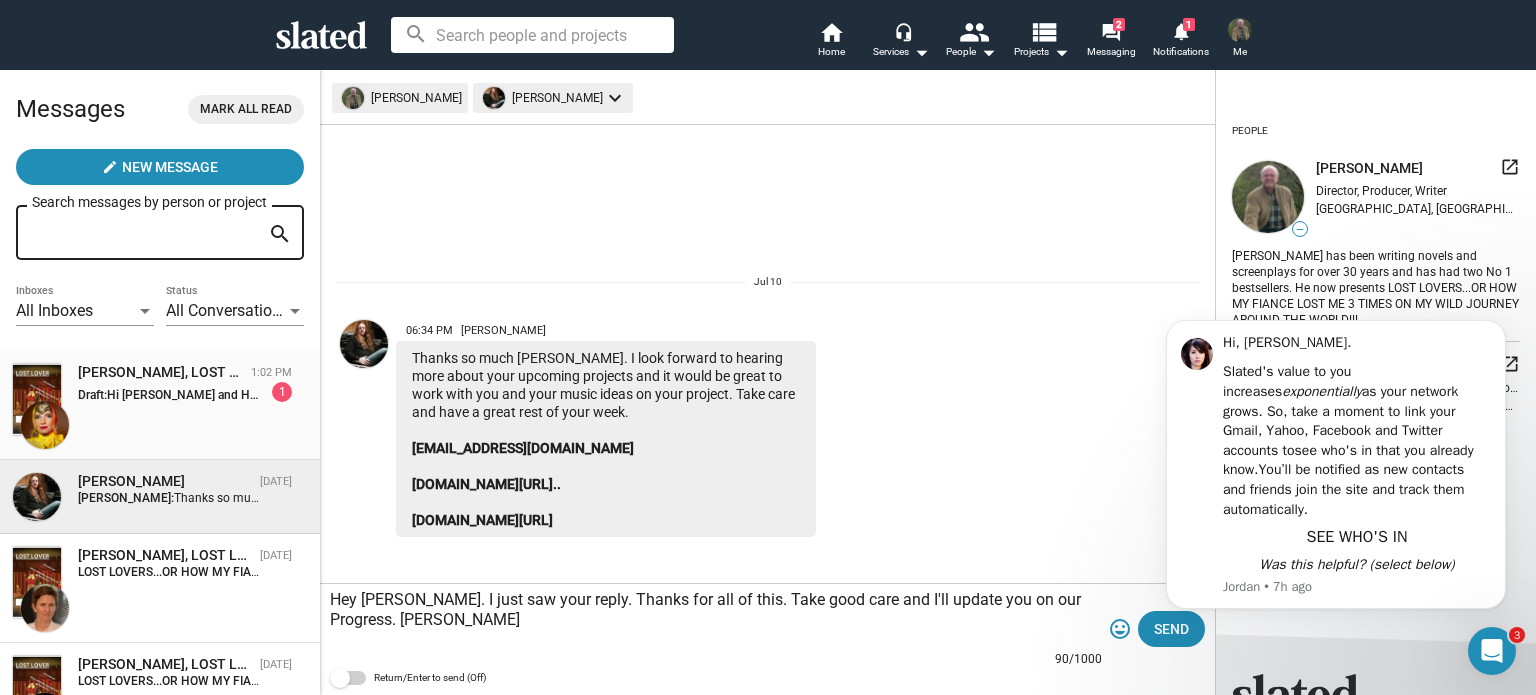 click on "Draft:  Hi [PERSON_NAME] and Happy [DATE] to you, too. Can you pls send me your contact details? I set up IMdB but need to do it again. What do you need to 'align' Lost Lovers and my company with yours? Take care, [PERSON_NAME]" at bounding box center [169, 395] 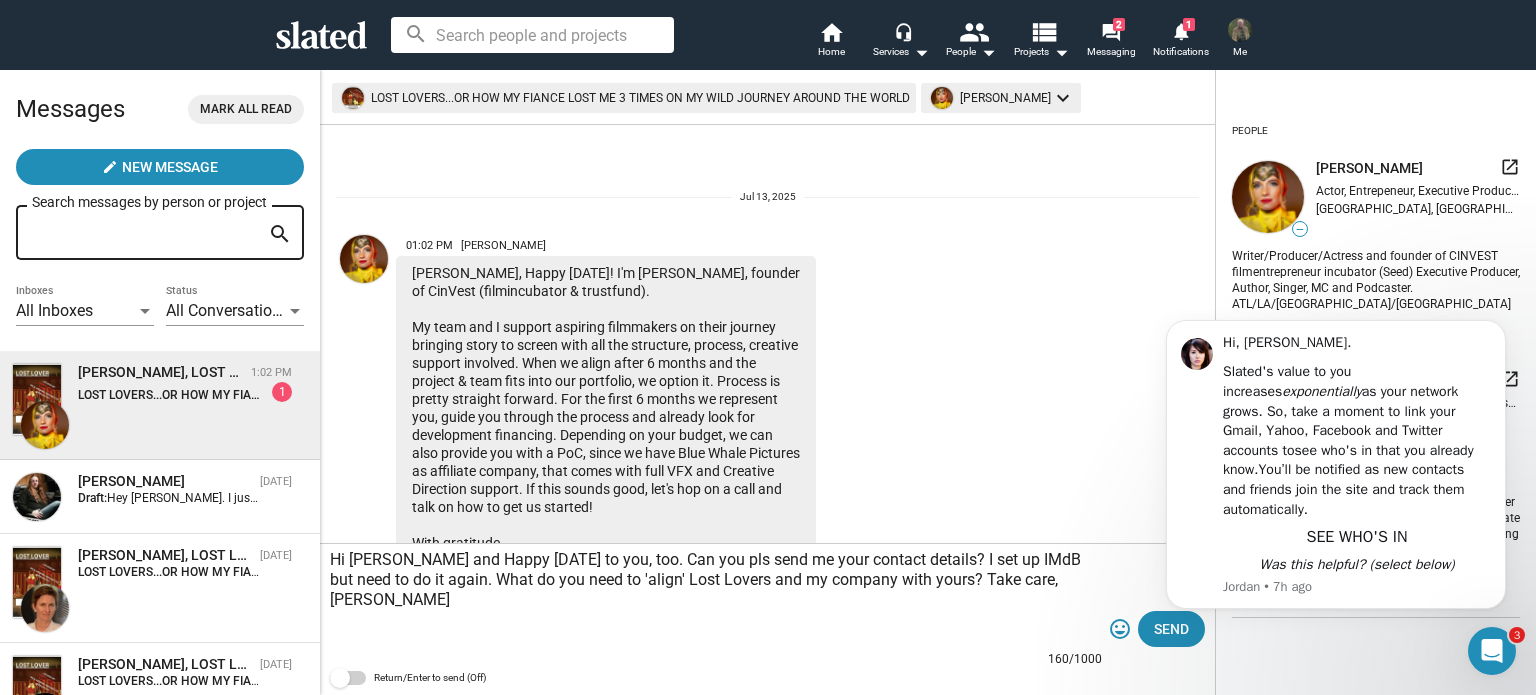 scroll, scrollTop: 99, scrollLeft: 0, axis: vertical 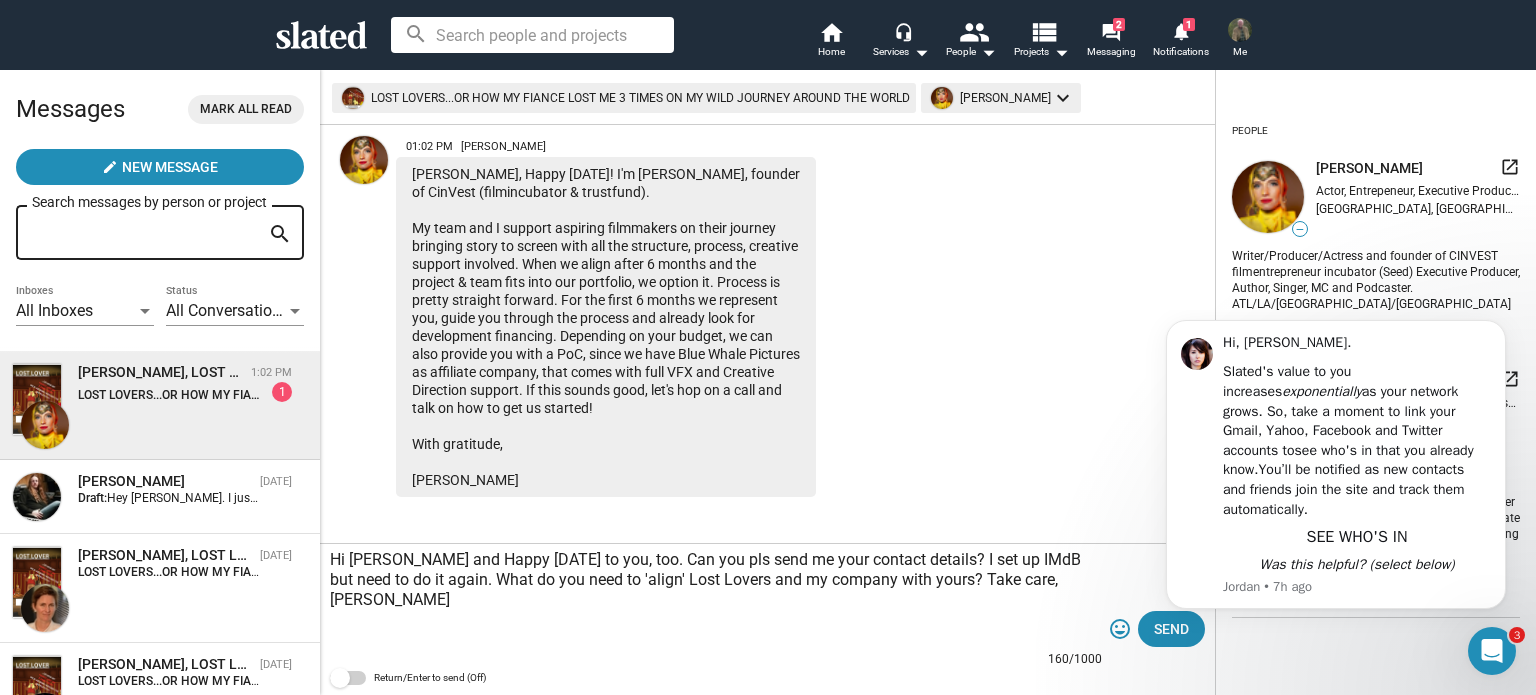 click on "Hi, [PERSON_NAME]. Slated's value to you increases  exponentially  as your network grows. So, take a moment to link your Gmail, Yahoo, Facebook and Twitter accounts to  see who's in that you already know.  You’ll be notified as new contacts and friends join the site and track them automatically.   SEE WHO'S IN   Was this helpful? (select below) [PERSON_NAME] • 7h ago" at bounding box center (1336, 475) 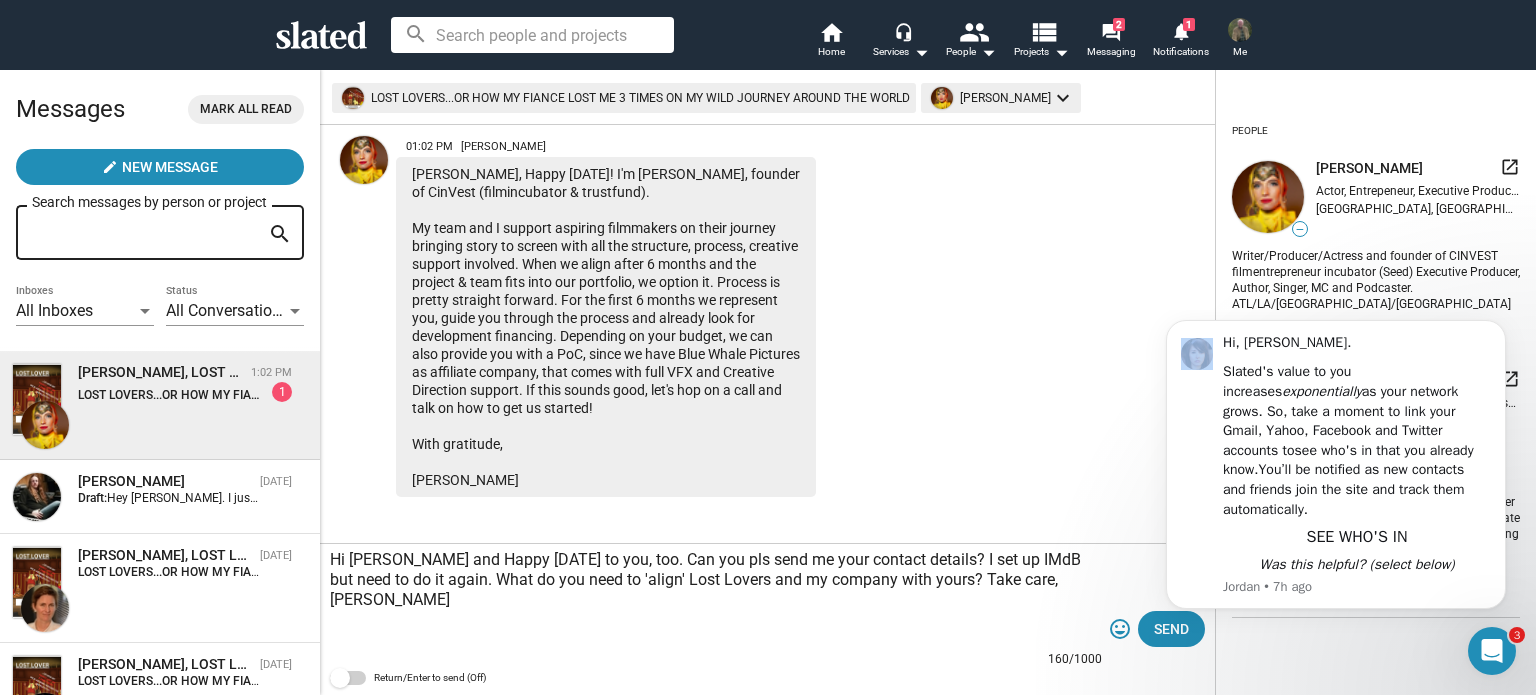 click on "Hi, [PERSON_NAME]. Slated's value to you increases  exponentially  as your network grows. So, take a moment to link your Gmail, Yahoo, Facebook and Twitter accounts to  see who's in that you already know.  You’ll be notified as new contacts and friends join the site and track them automatically.   SEE WHO'S IN   Was this helpful? (select below) [PERSON_NAME] • 7h ago" at bounding box center (1336, 475) 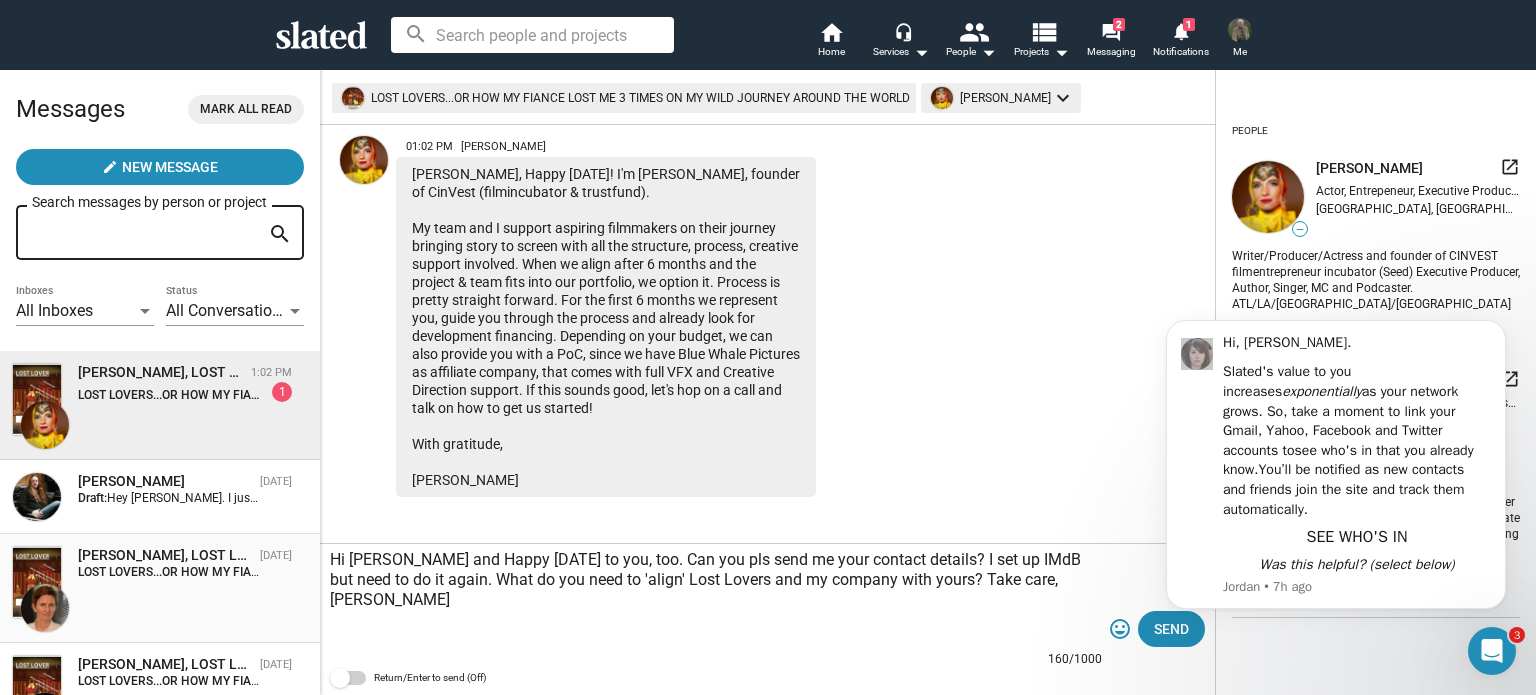 drag, startPoint x: 1037, startPoint y: 580, endPoint x: 296, endPoint y: 552, distance: 741.5288 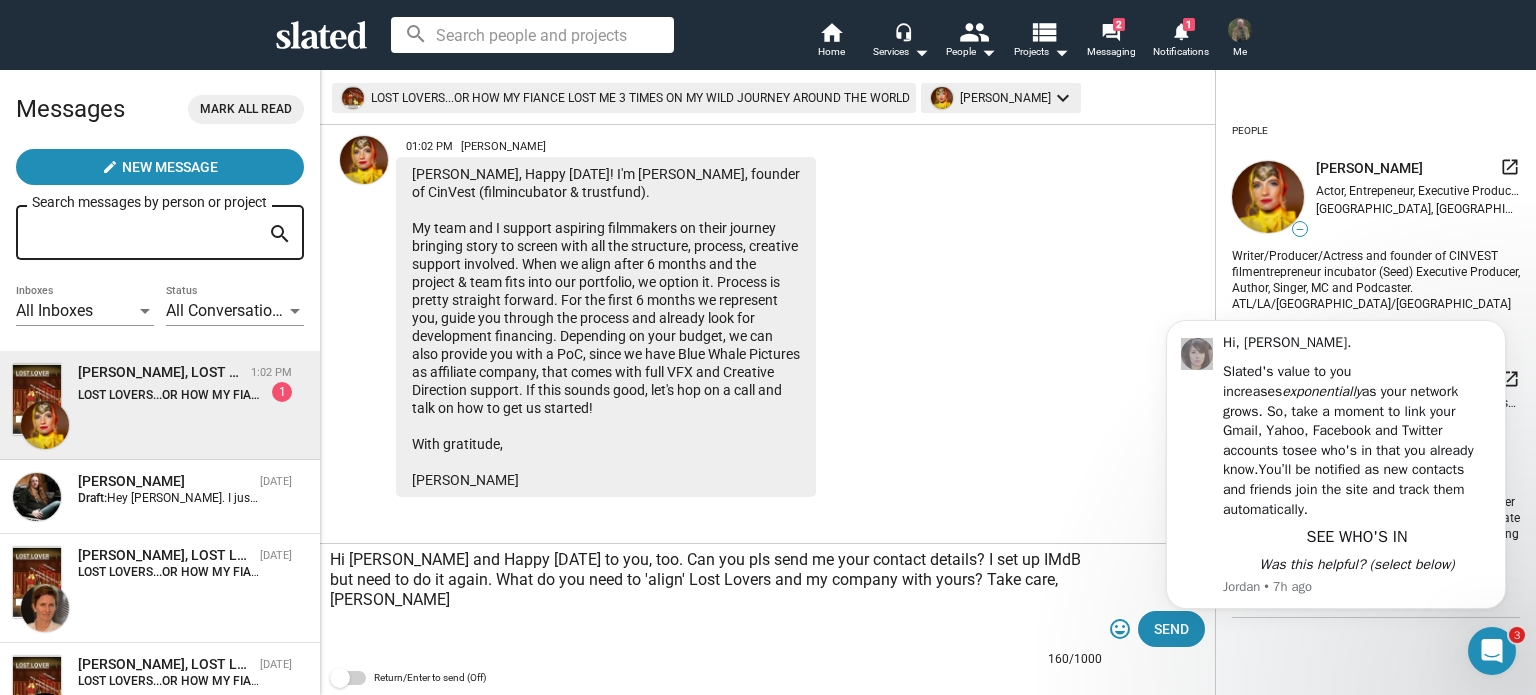 click on "Hi [PERSON_NAME] and Happy [DATE] to you, too. Can you pls send me your contact details? I set up IMdB but need to do it again. What do you need to 'align' Lost Lovers and my company with yours? Take care, [PERSON_NAME]" at bounding box center [716, 600] 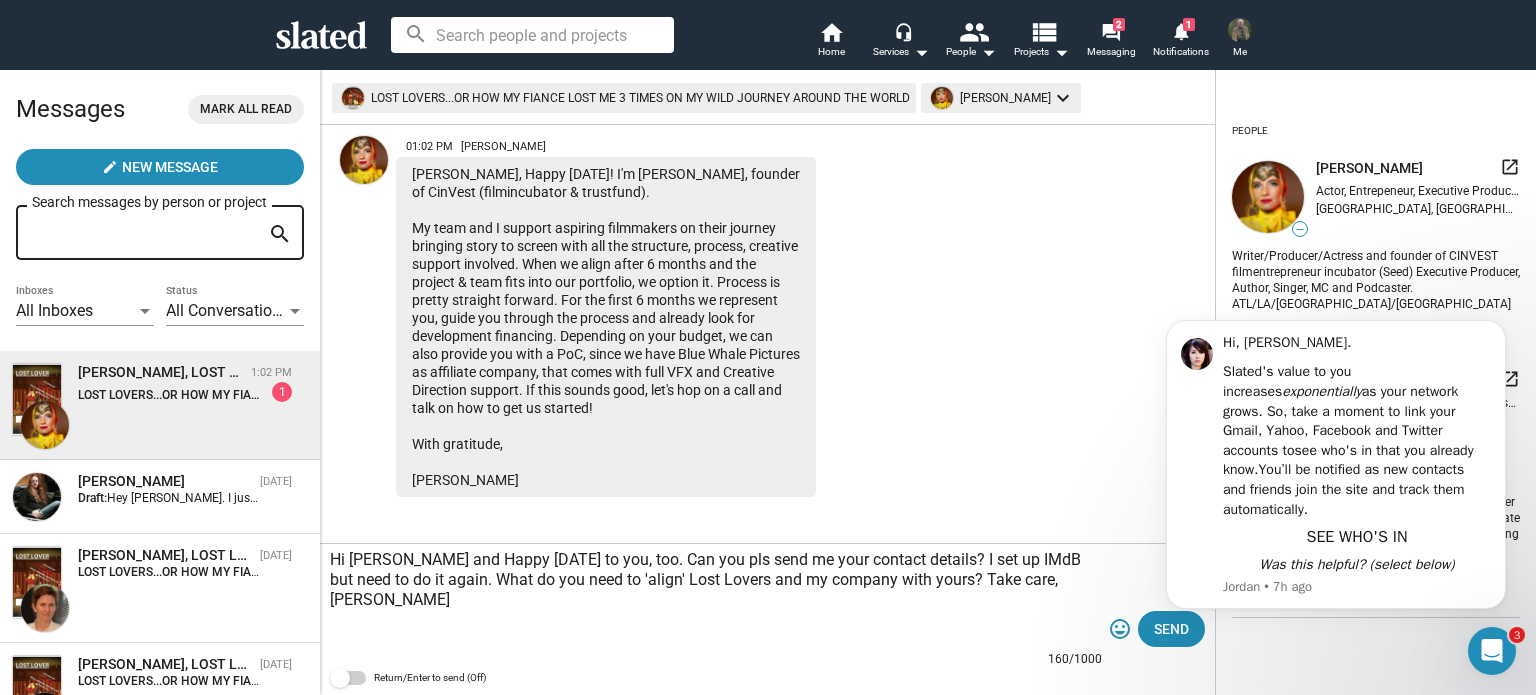 click on "Hi, [PERSON_NAME]. Slated's value to you increases  exponentially  as your network grows. So, take a moment to link your Gmail, Yahoo, Facebook and Twitter accounts to  see who's in that you already know.  You’ll be notified as new contacts and friends join the site and track them automatically.   SEE WHO'S IN   Was this helpful? (select below) [PERSON_NAME] • 7h ago" 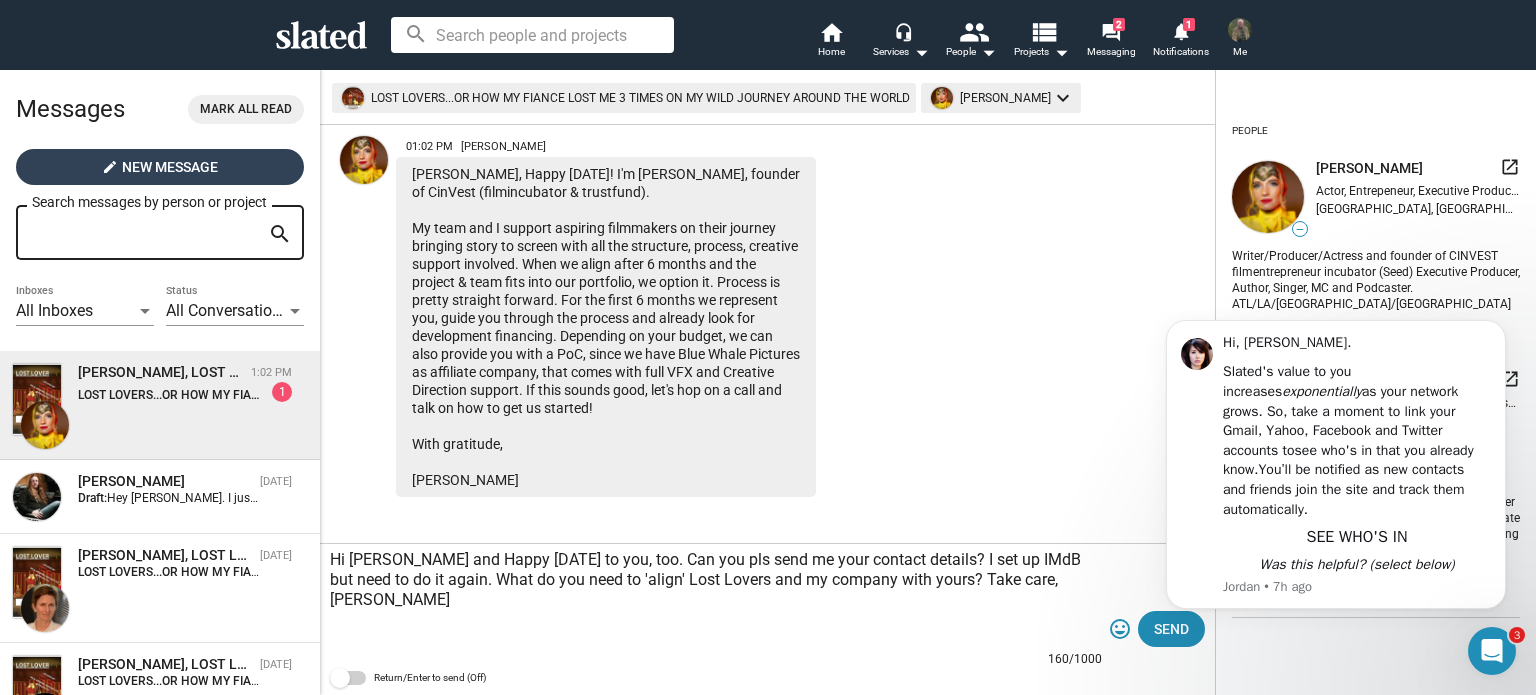 click on "New Message" at bounding box center (170, 167) 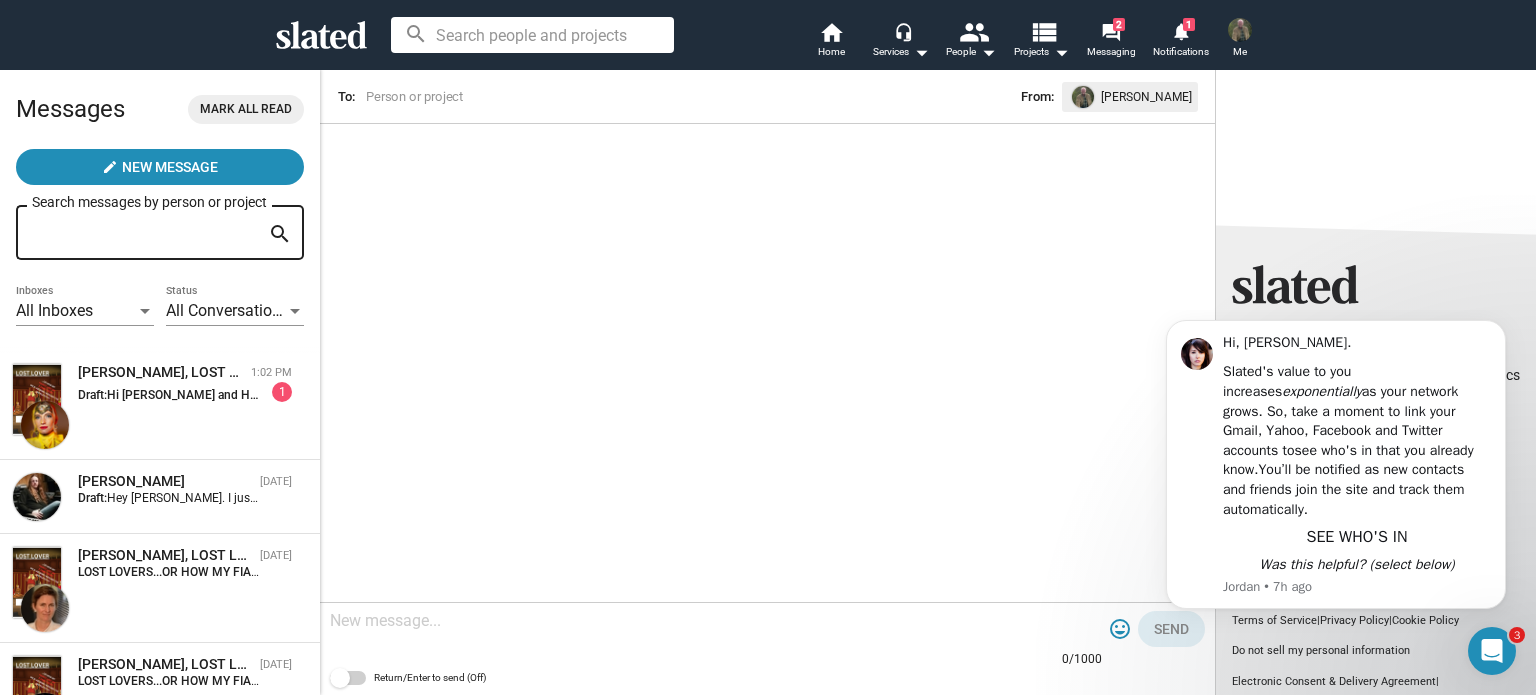 click at bounding box center (716, 621) 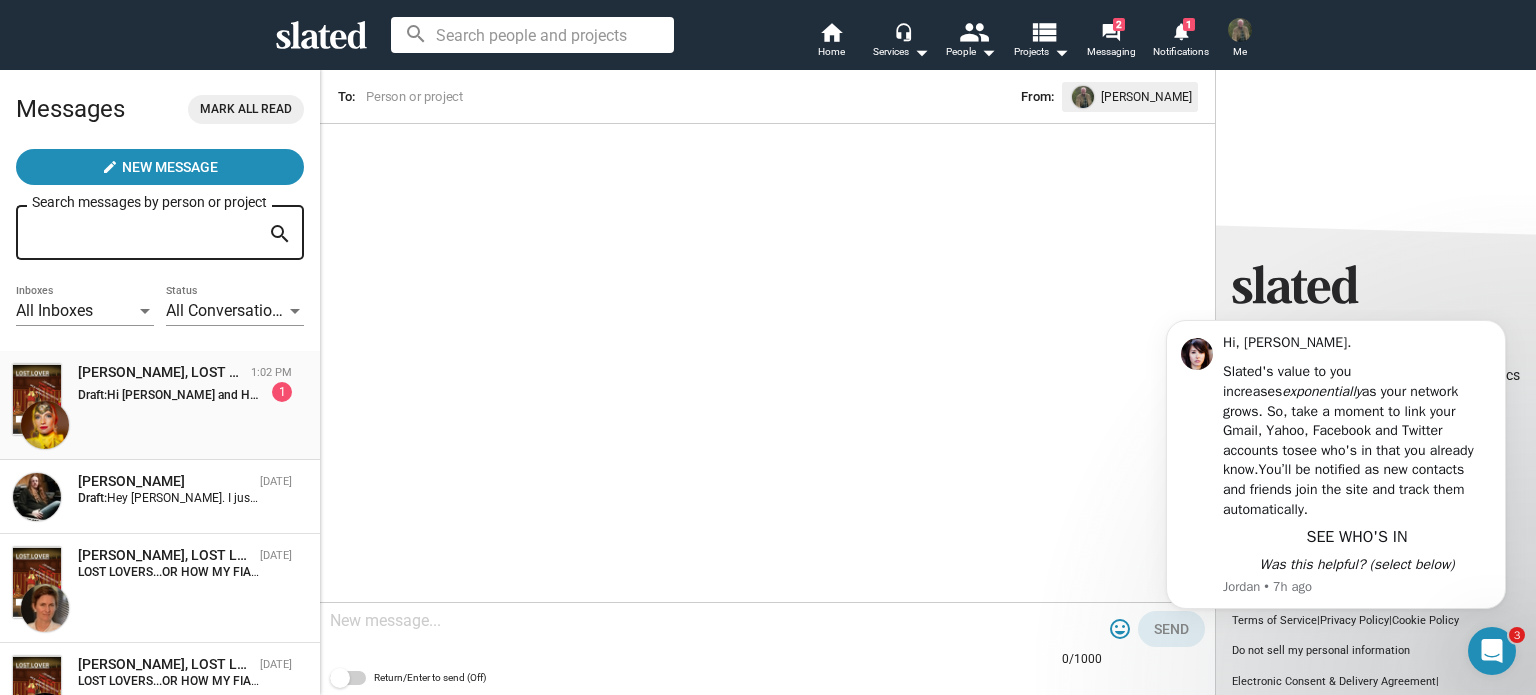 click on "[PERSON_NAME], LOST LOVERS...OR HOW MY FIANCE LOST ME 3 TIMES ON MY WILD JOURNEY AROUND THE WORLD" at bounding box center (160, 372) 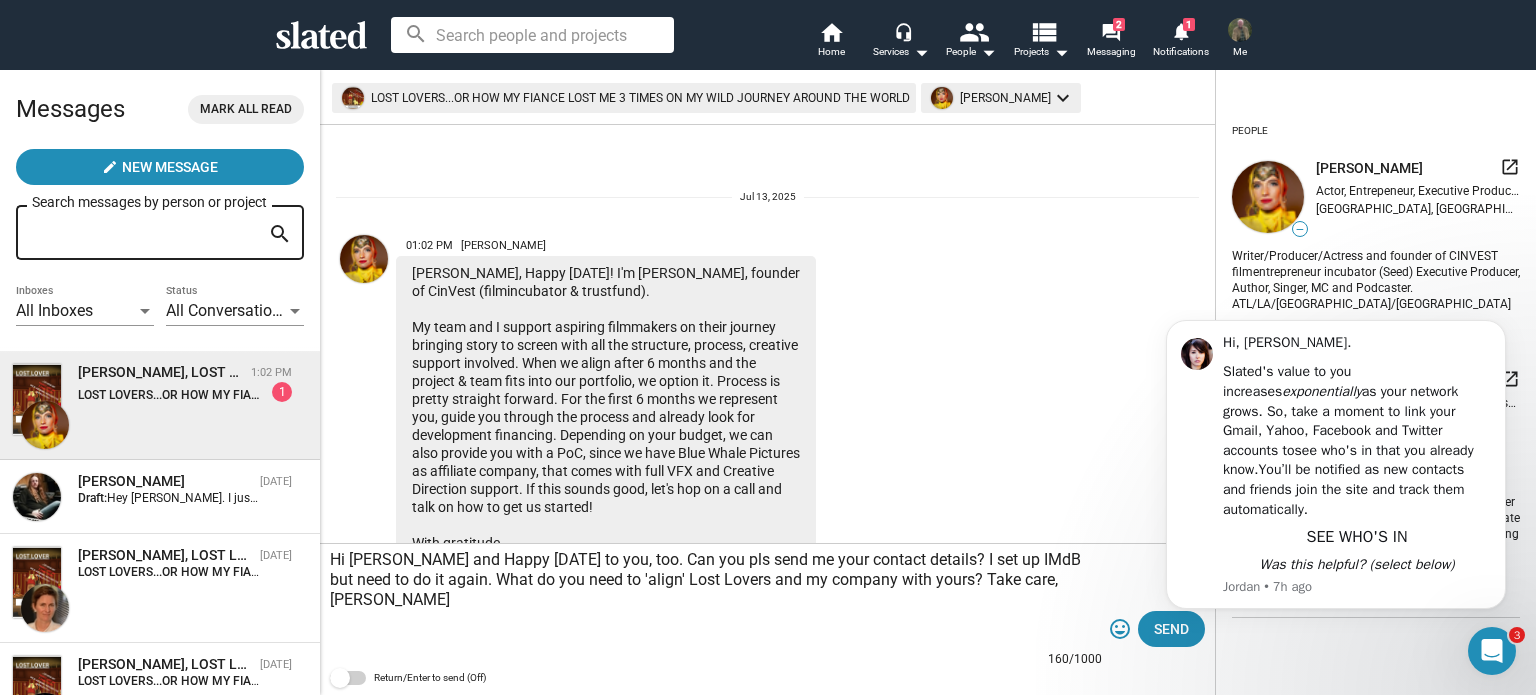 scroll, scrollTop: 99, scrollLeft: 0, axis: vertical 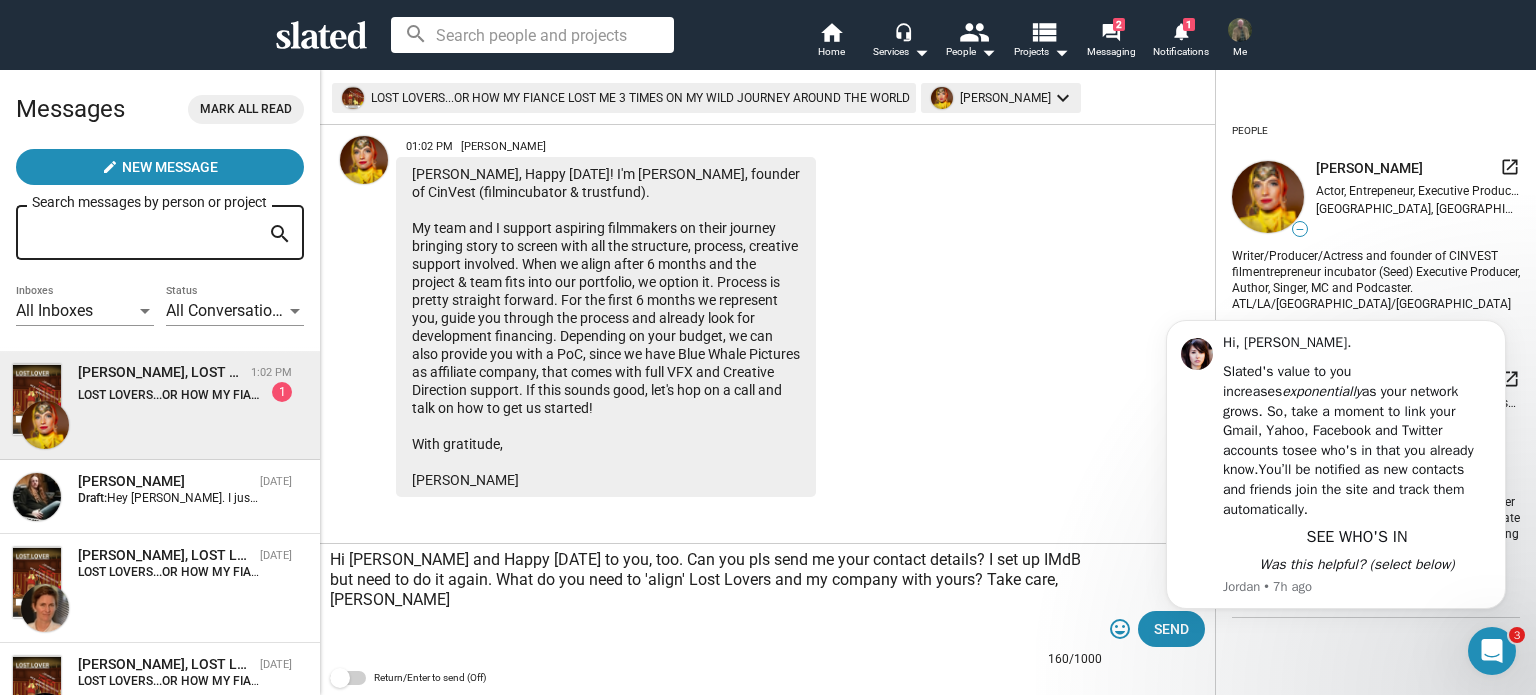 click on "Hi, [PERSON_NAME]. Slated's value to you increases  exponentially  as your network grows. So, take a moment to link your Gmail, Yahoo, Facebook and Twitter accounts to  see who's in that you already know.  You’ll be notified as new contacts and friends join the site and track them automatically.   SEE WHO'S IN   Was this helpful? (select below) [PERSON_NAME] • 7h ago" 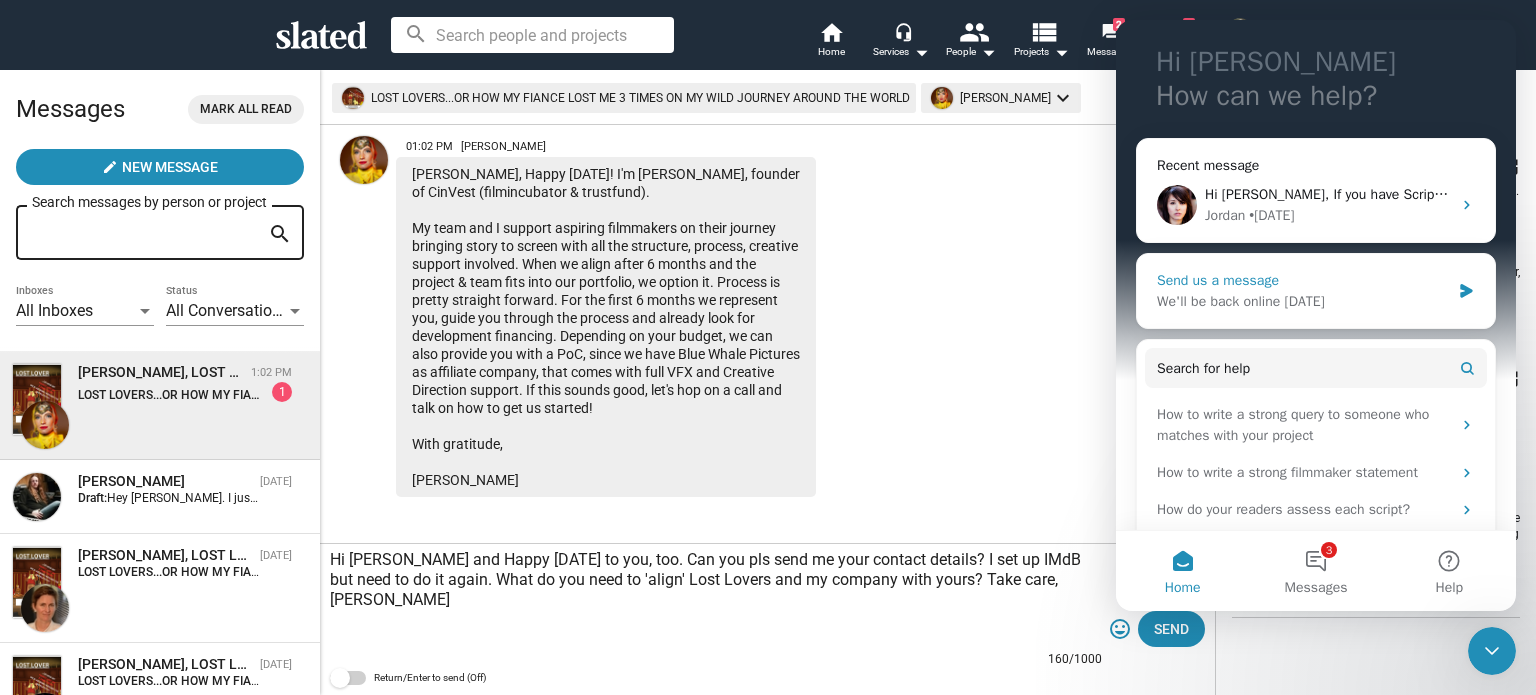 scroll, scrollTop: 169, scrollLeft: 0, axis: vertical 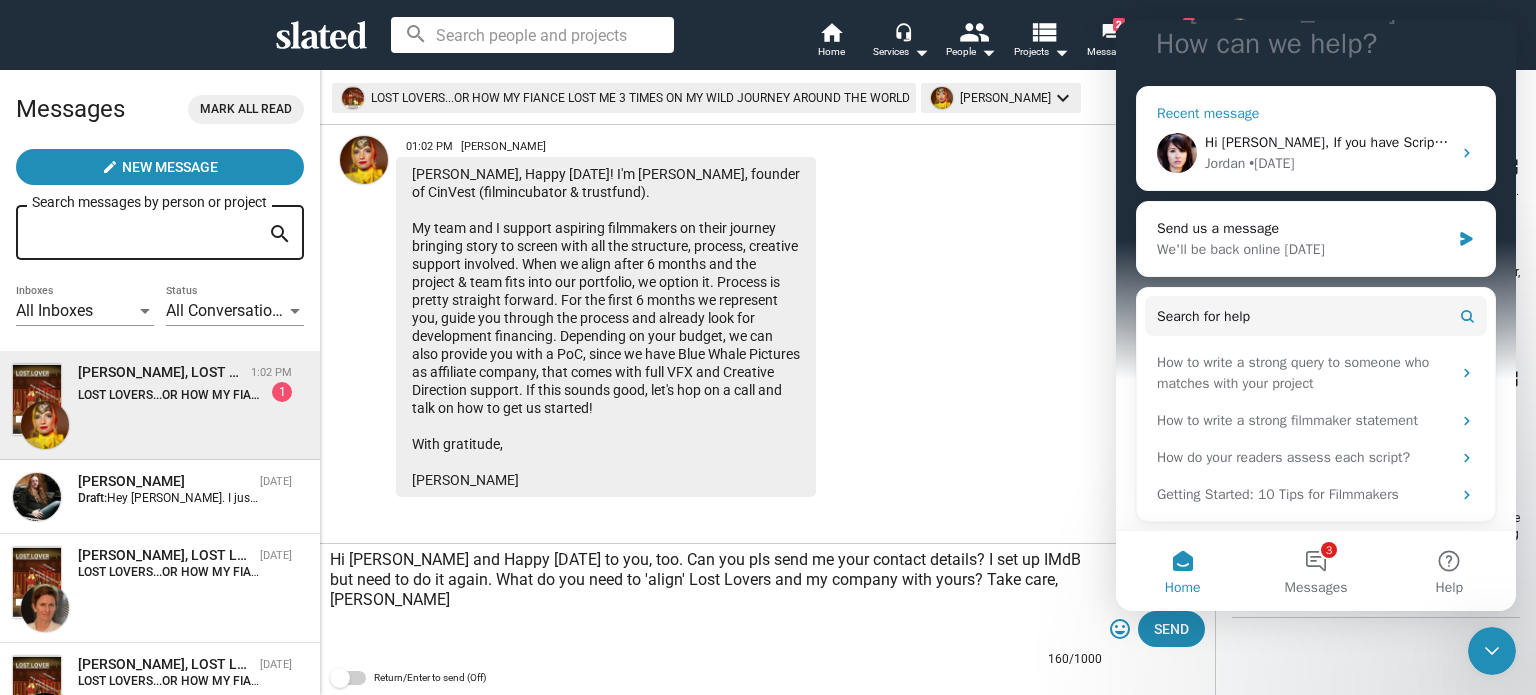 click on "Hi [PERSON_NAME],   If you have Script & Financial Analysis, you can send up to 100 intro requests per day -- 50 to cast and crew + 50 to Investors." at bounding box center [1657, 142] 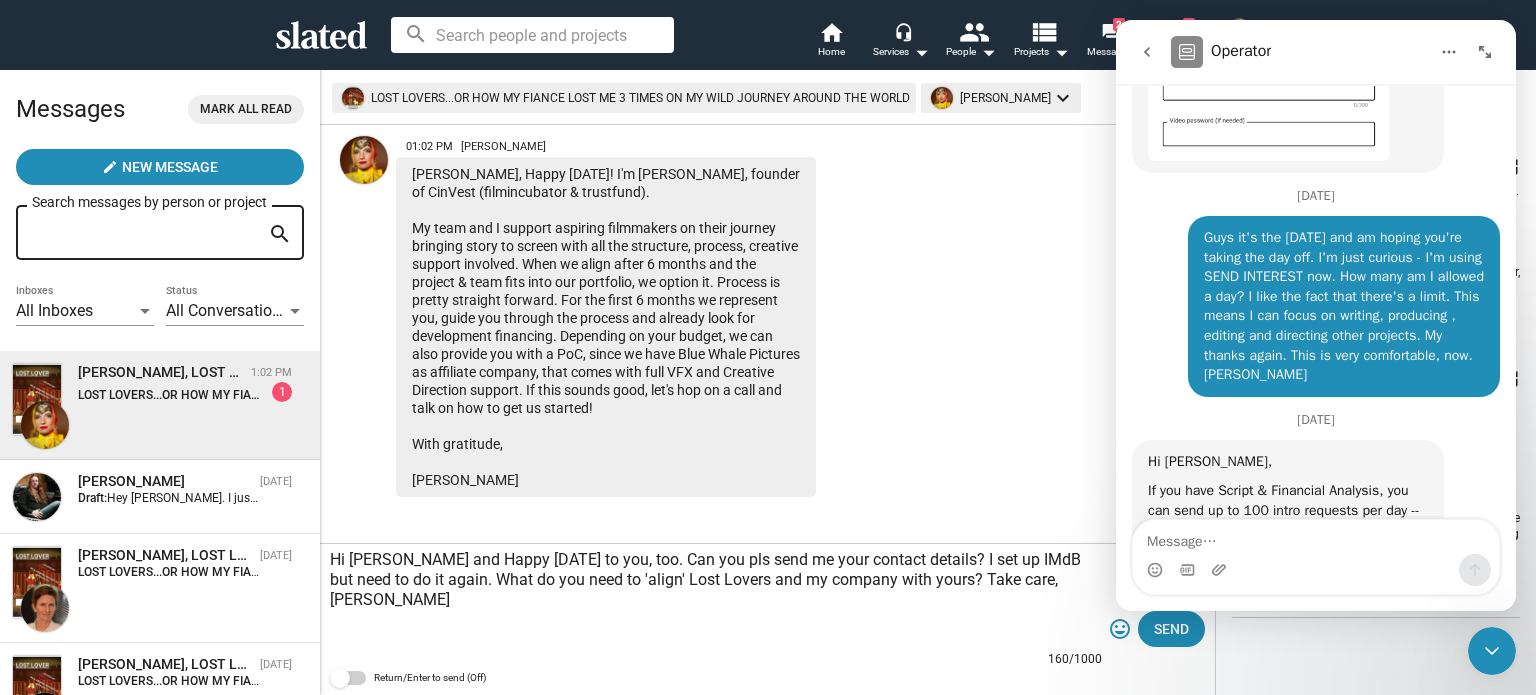 scroll, scrollTop: 1289, scrollLeft: 0, axis: vertical 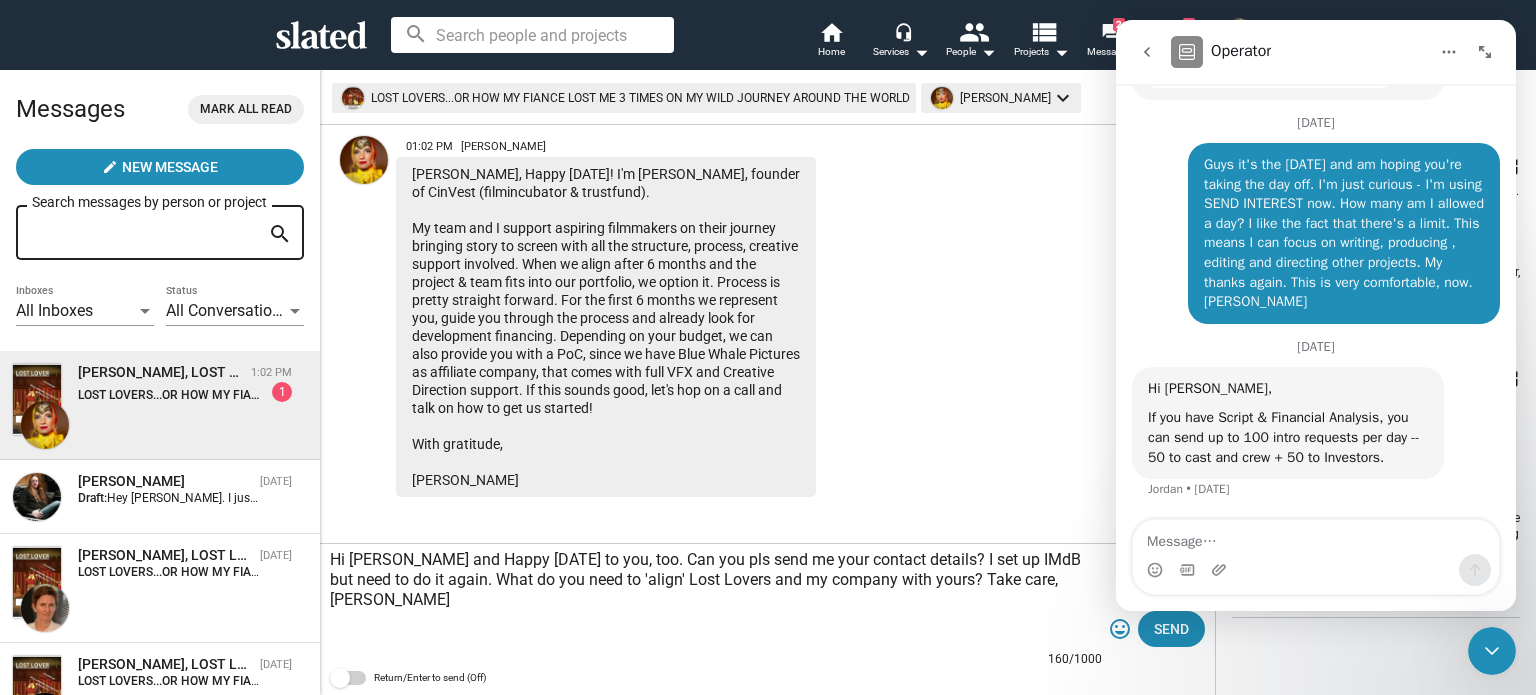 click at bounding box center (1316, 537) 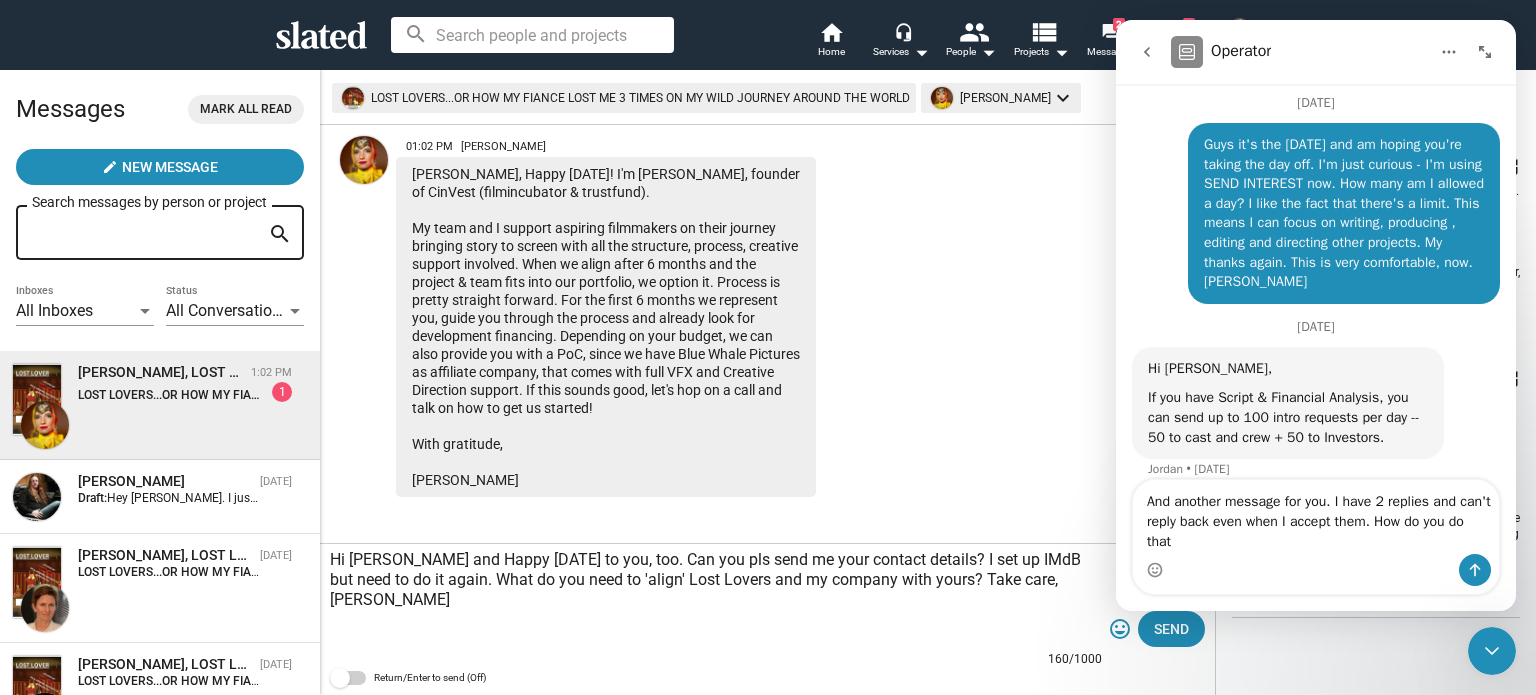 scroll, scrollTop: 1329, scrollLeft: 0, axis: vertical 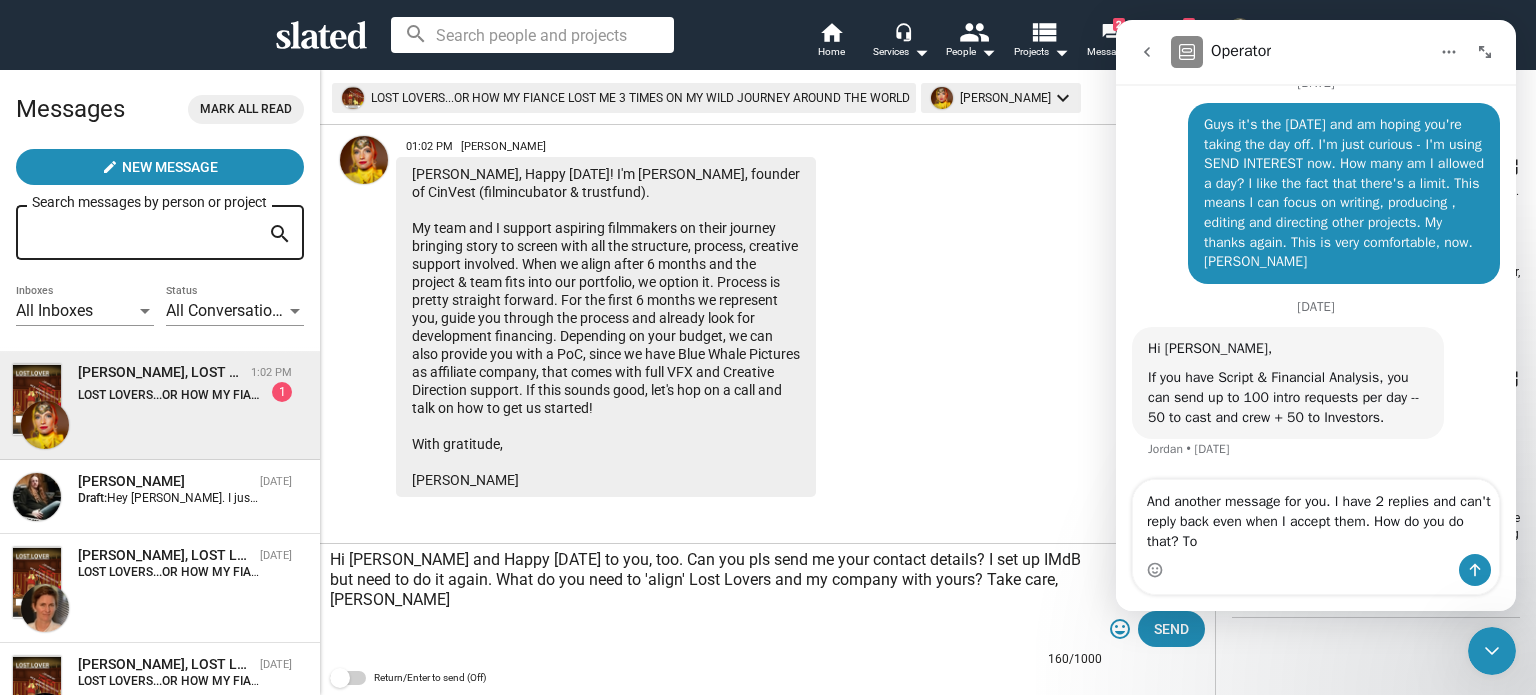 type on "And another message for you. I have 2 replies and can't reply back even when I accept them. How do you do that? [PERSON_NAME]" 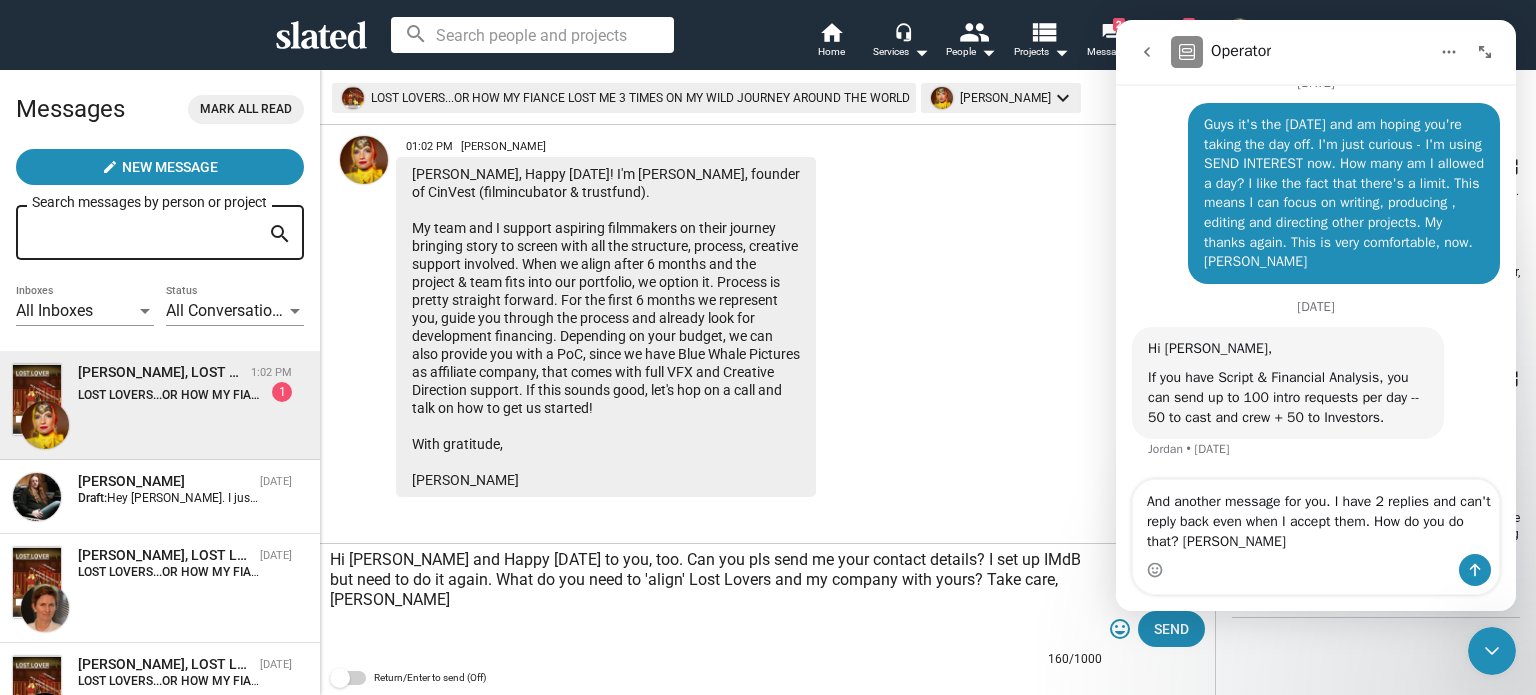 type 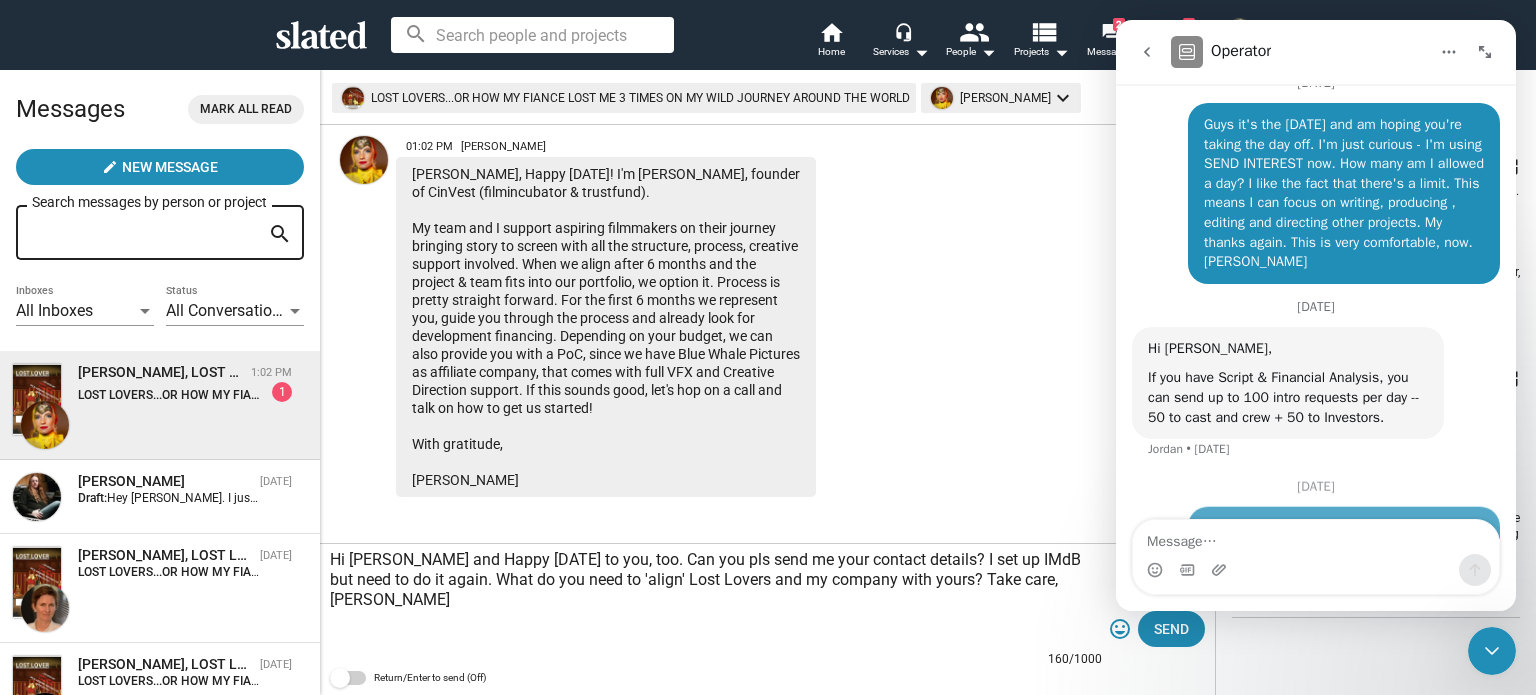scroll, scrollTop: 1415, scrollLeft: 0, axis: vertical 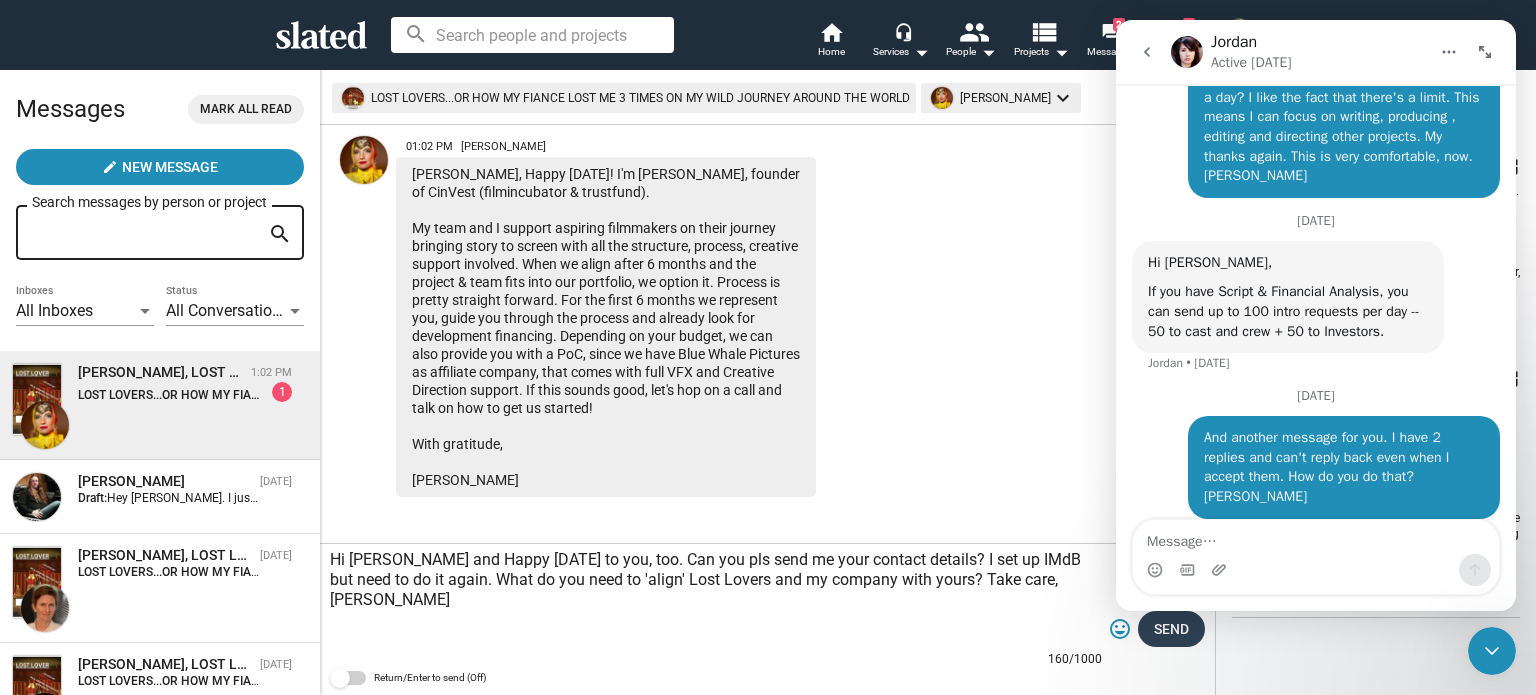click on "Send" 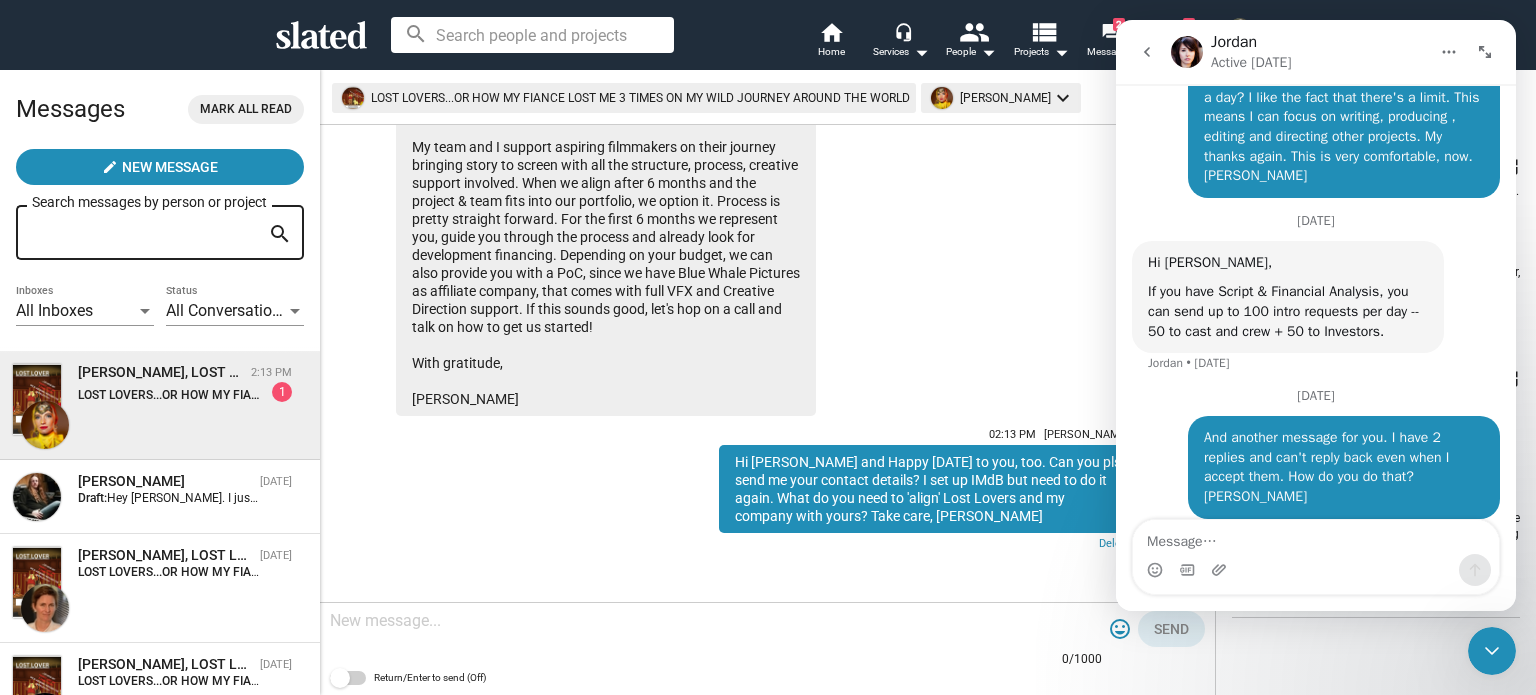 scroll, scrollTop: 0, scrollLeft: 0, axis: both 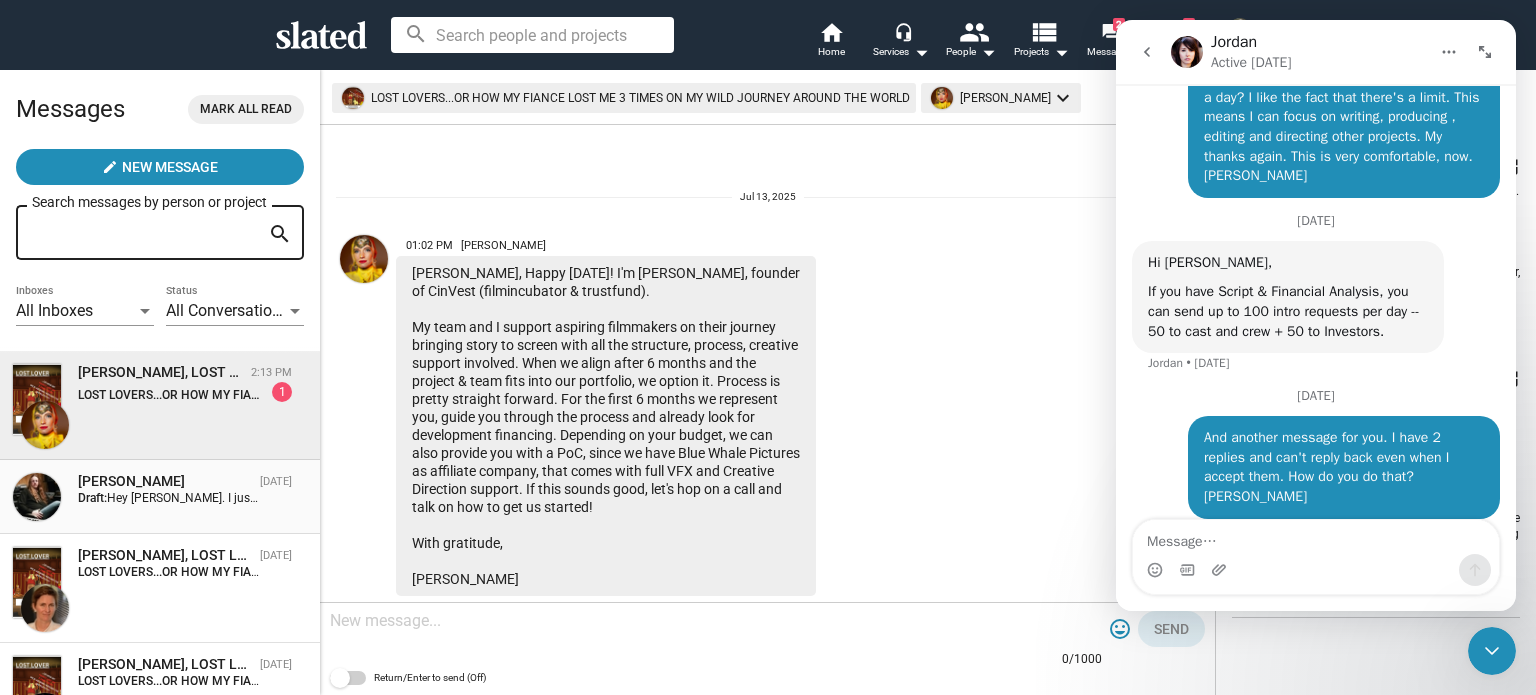 click on "[PERSON_NAME]" at bounding box center [165, 481] 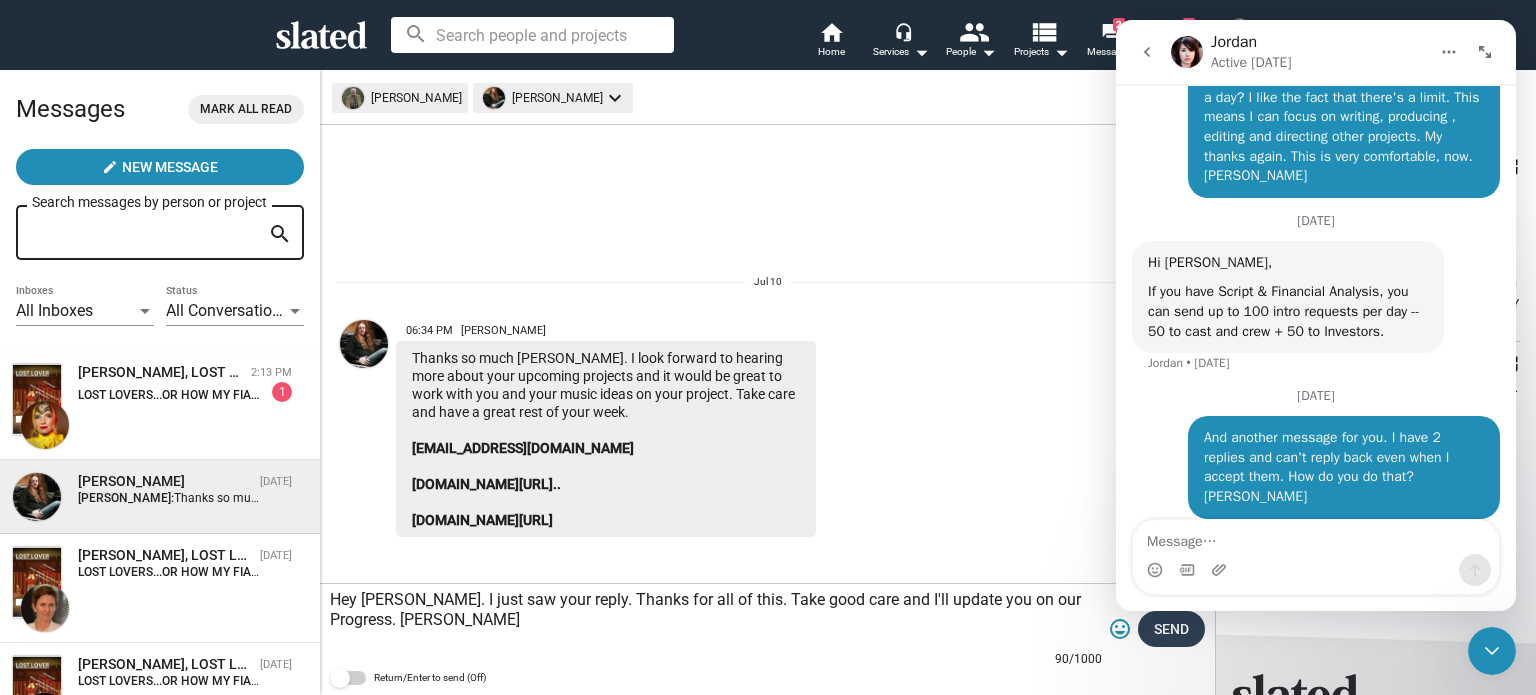 click on "Send" 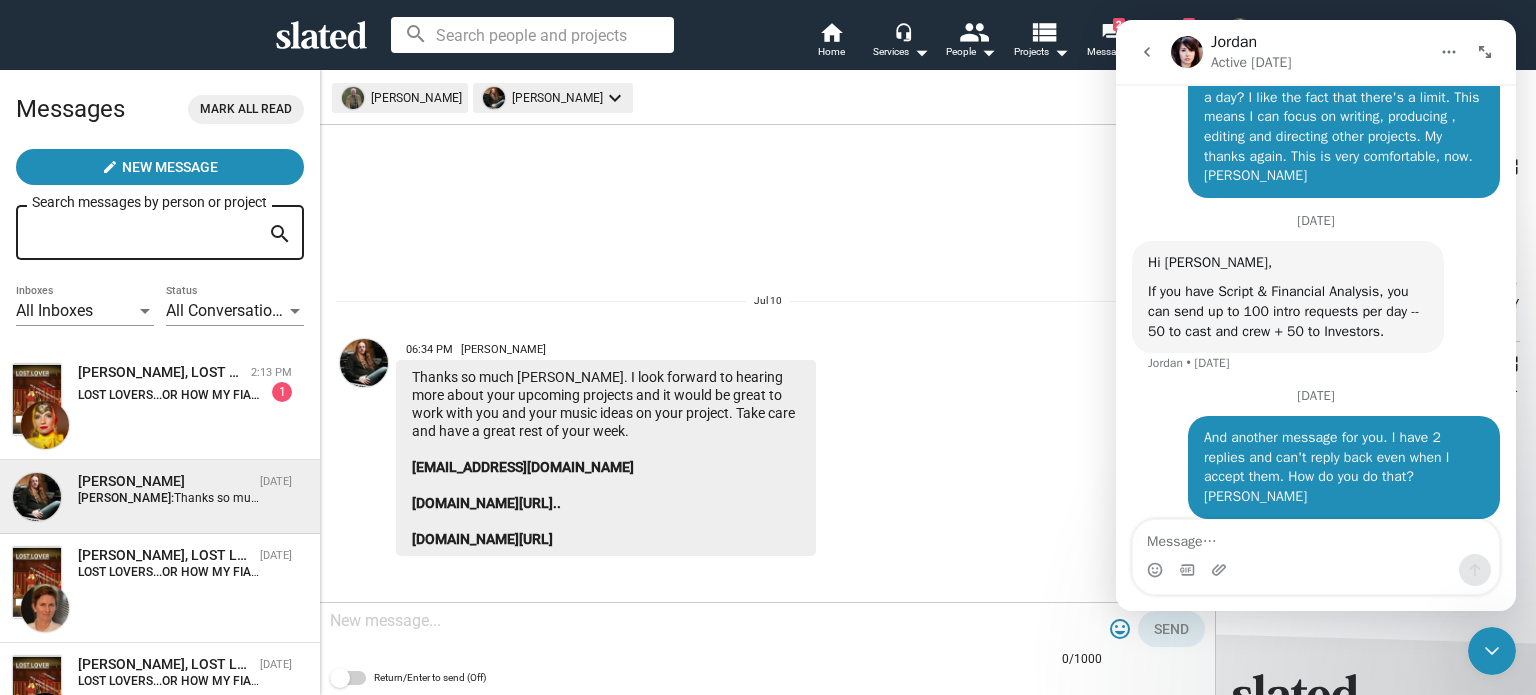 scroll, scrollTop: 72, scrollLeft: 0, axis: vertical 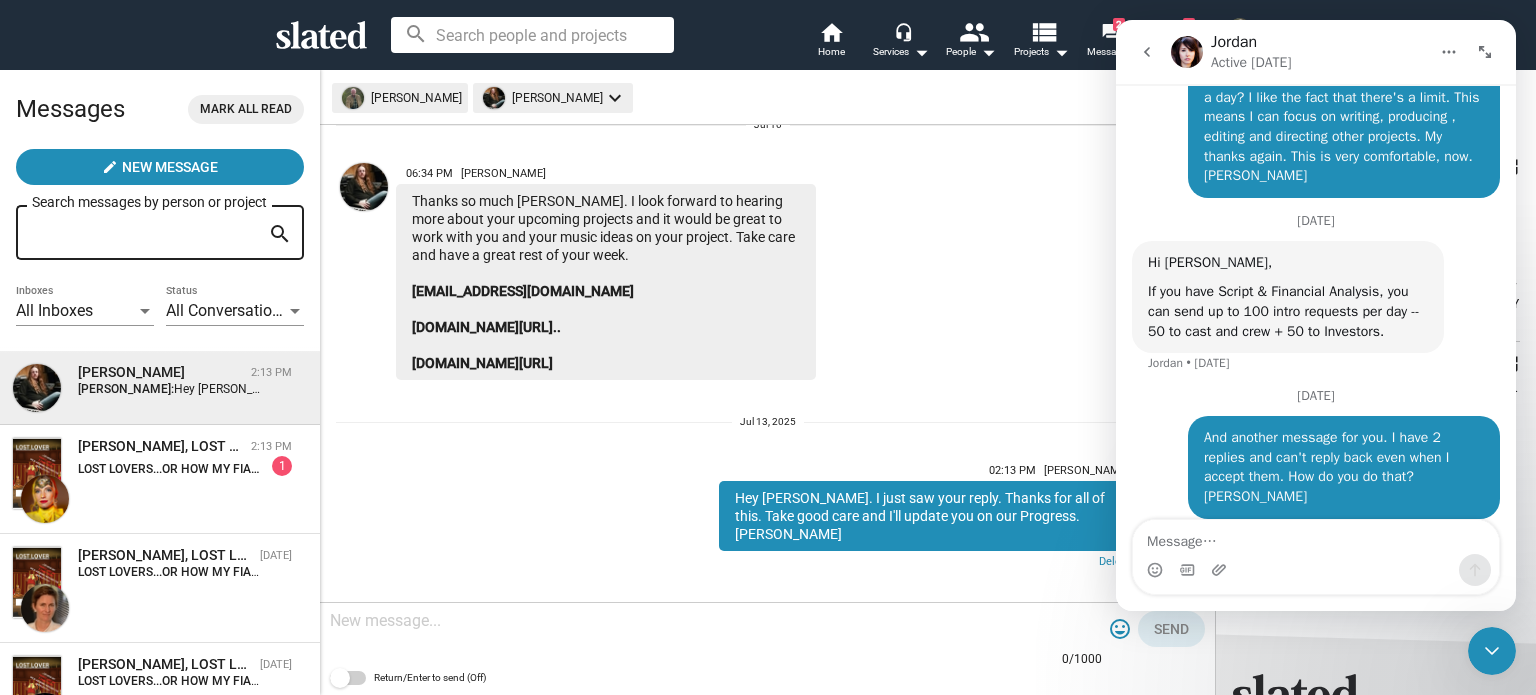 click 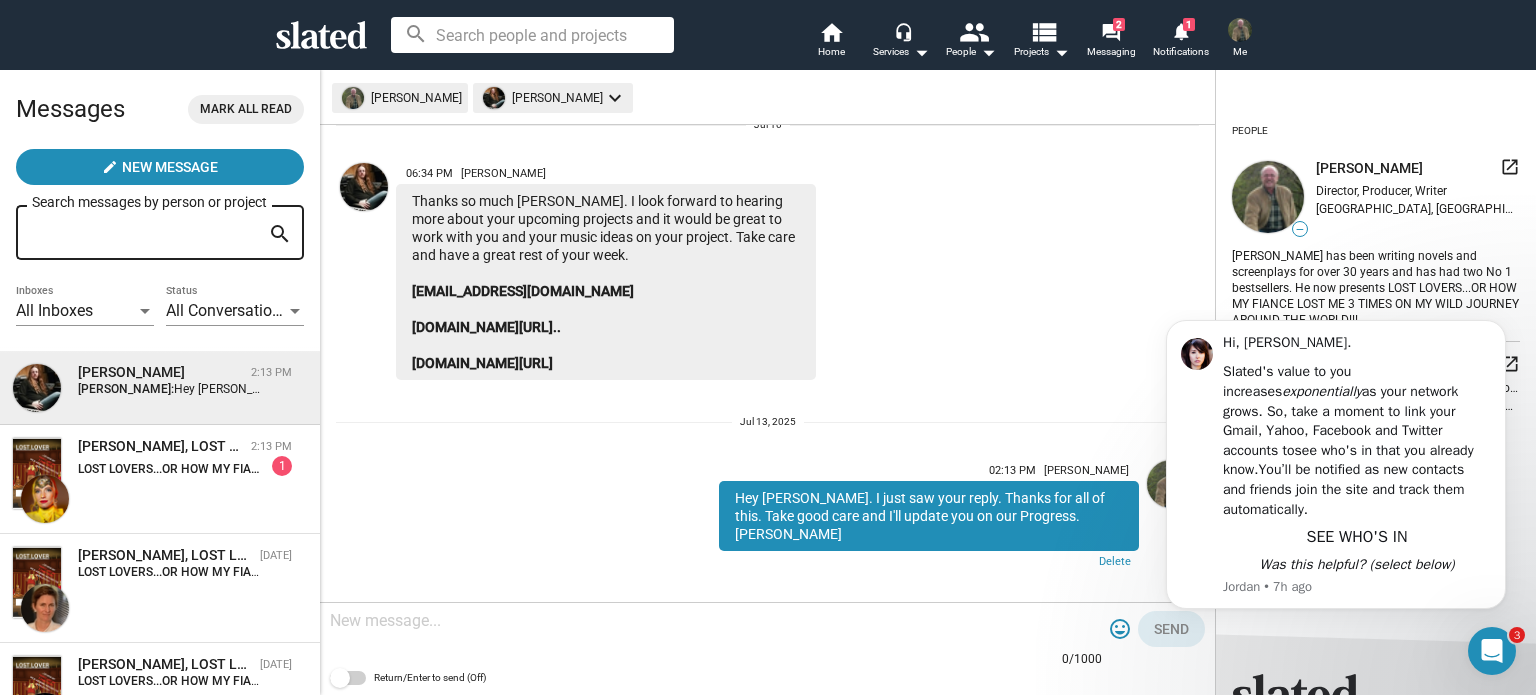scroll, scrollTop: 0, scrollLeft: 0, axis: both 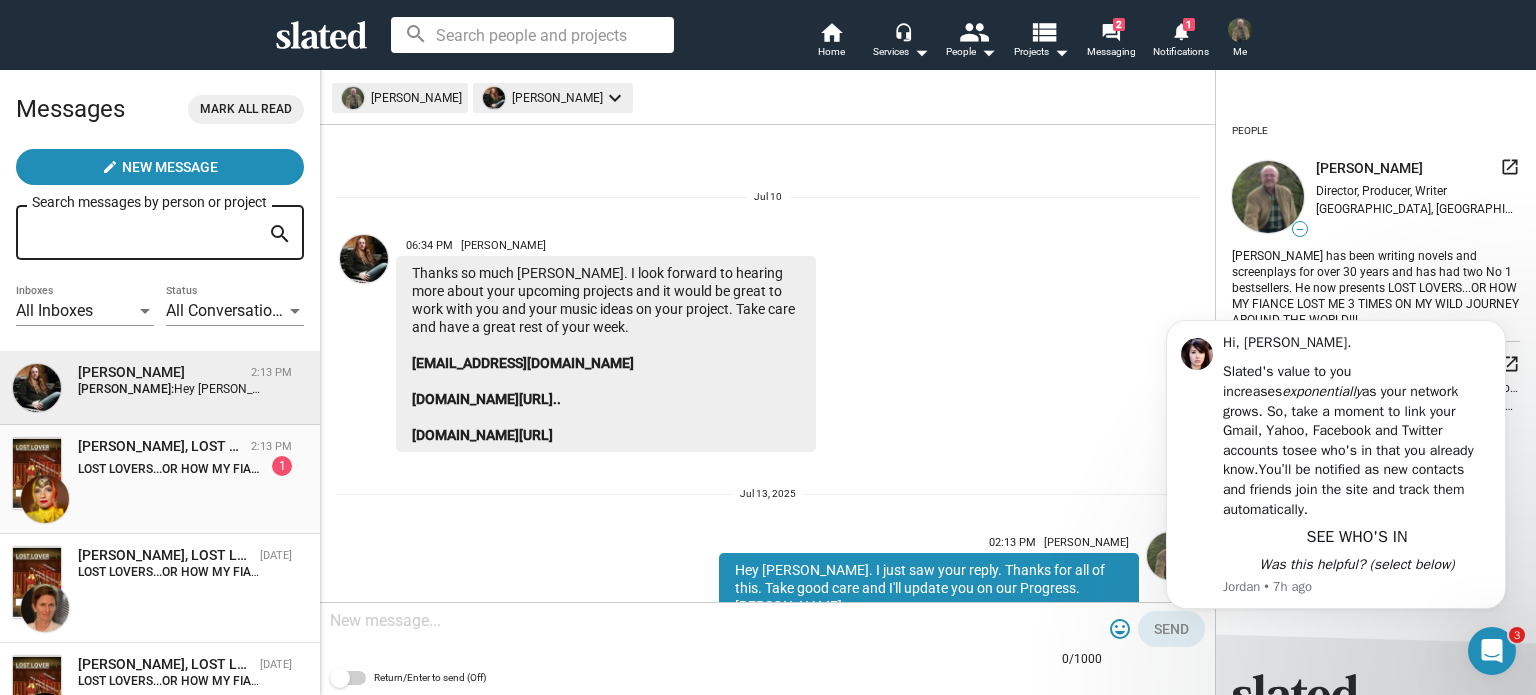 click on "[PERSON_NAME], LOST LOVERS...OR HOW MY FIANCE LOST ME 3 TIMES ON MY WILD JOURNEY AROUND THE WORLD" at bounding box center [160, 446] 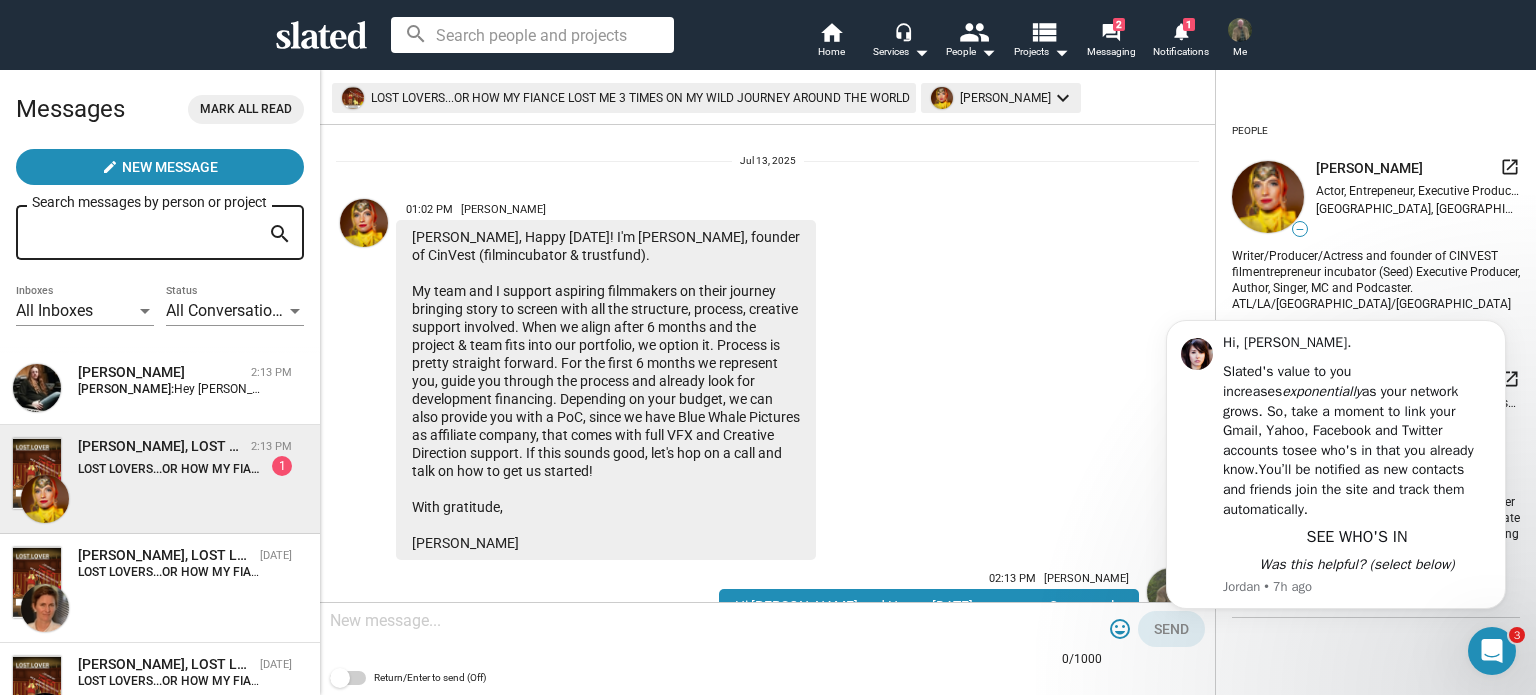 scroll, scrollTop: 0, scrollLeft: 0, axis: both 